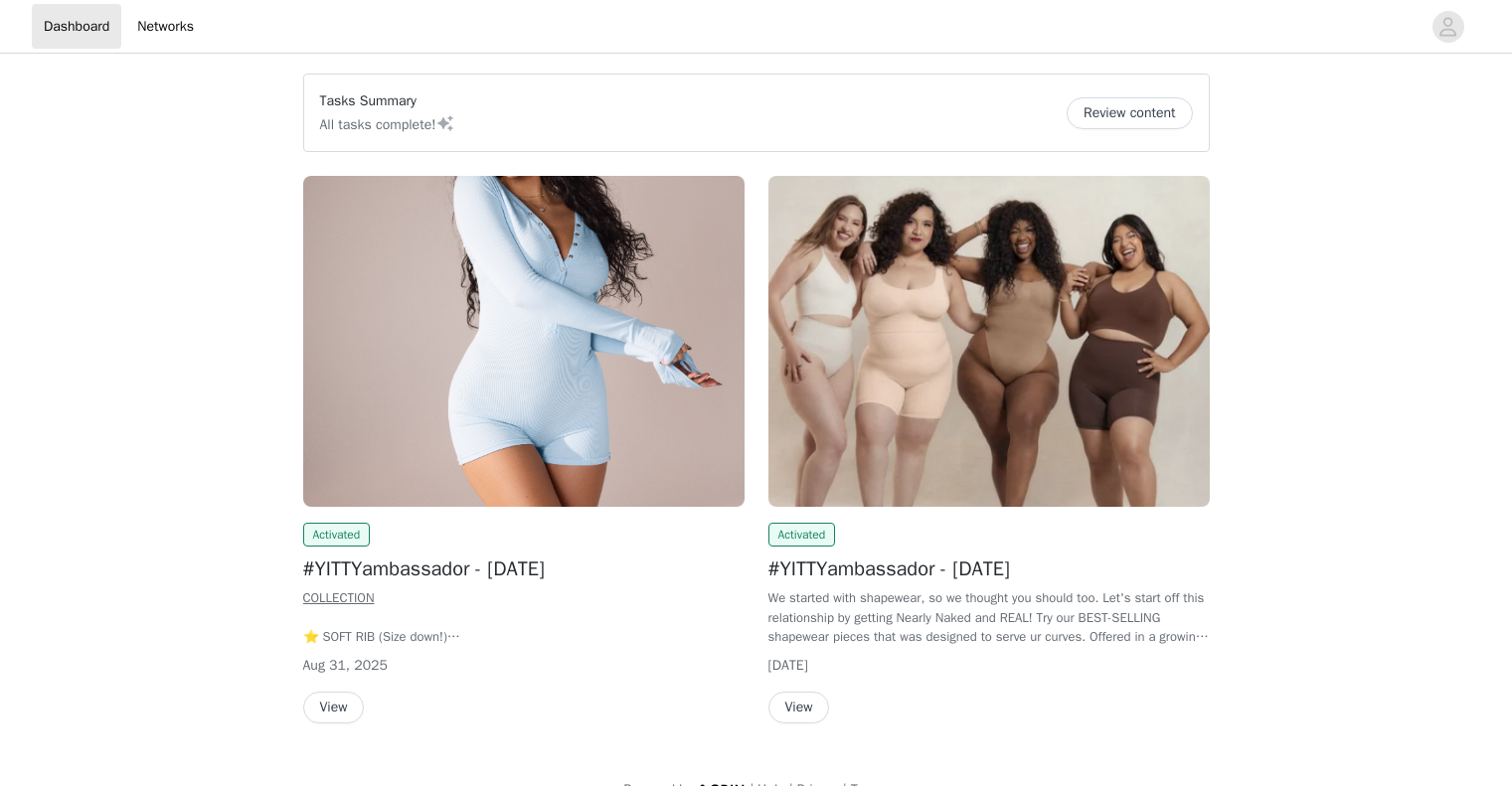 scroll, scrollTop: 0, scrollLeft: 0, axis: both 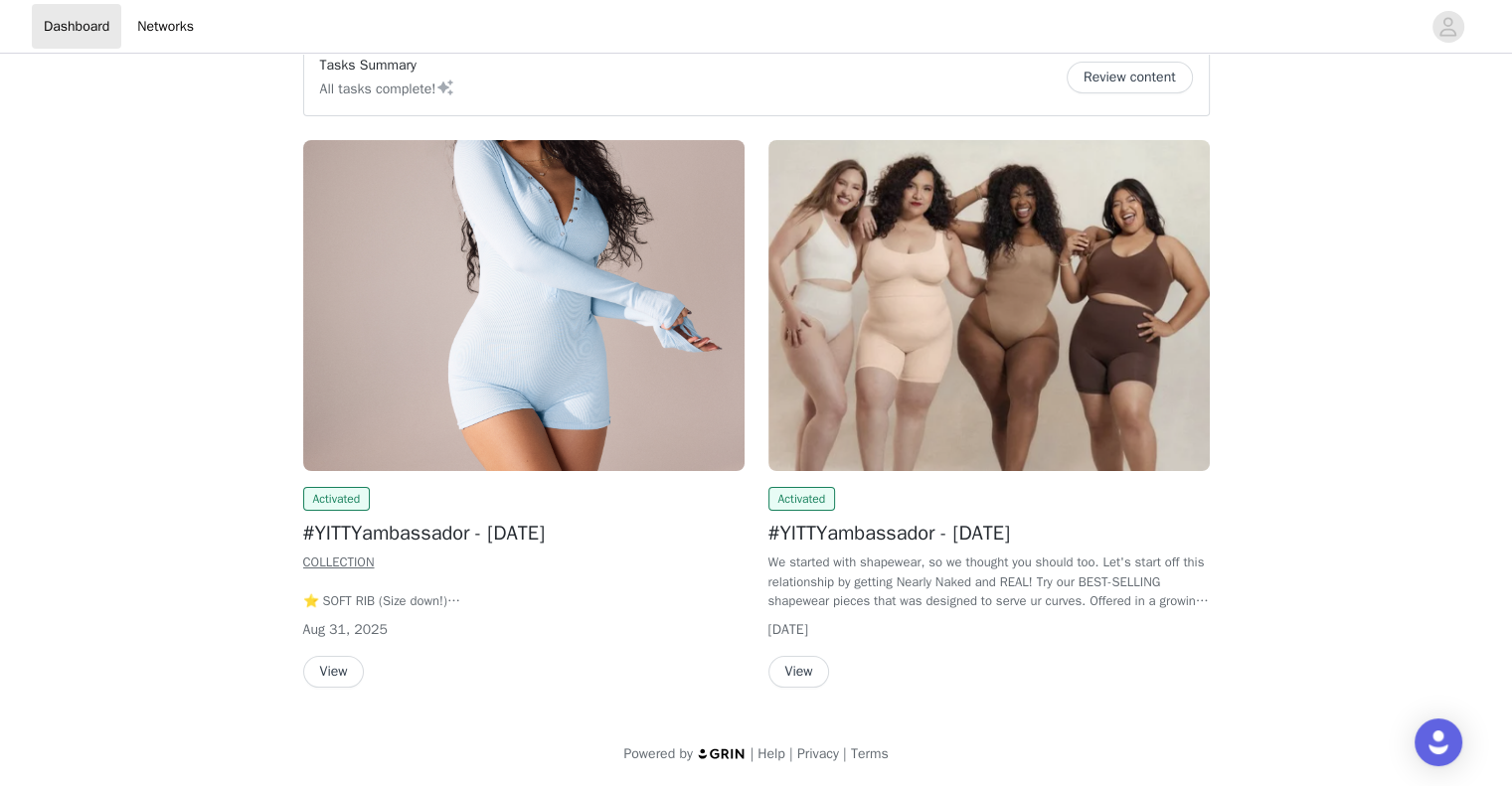 click at bounding box center [524, 305] 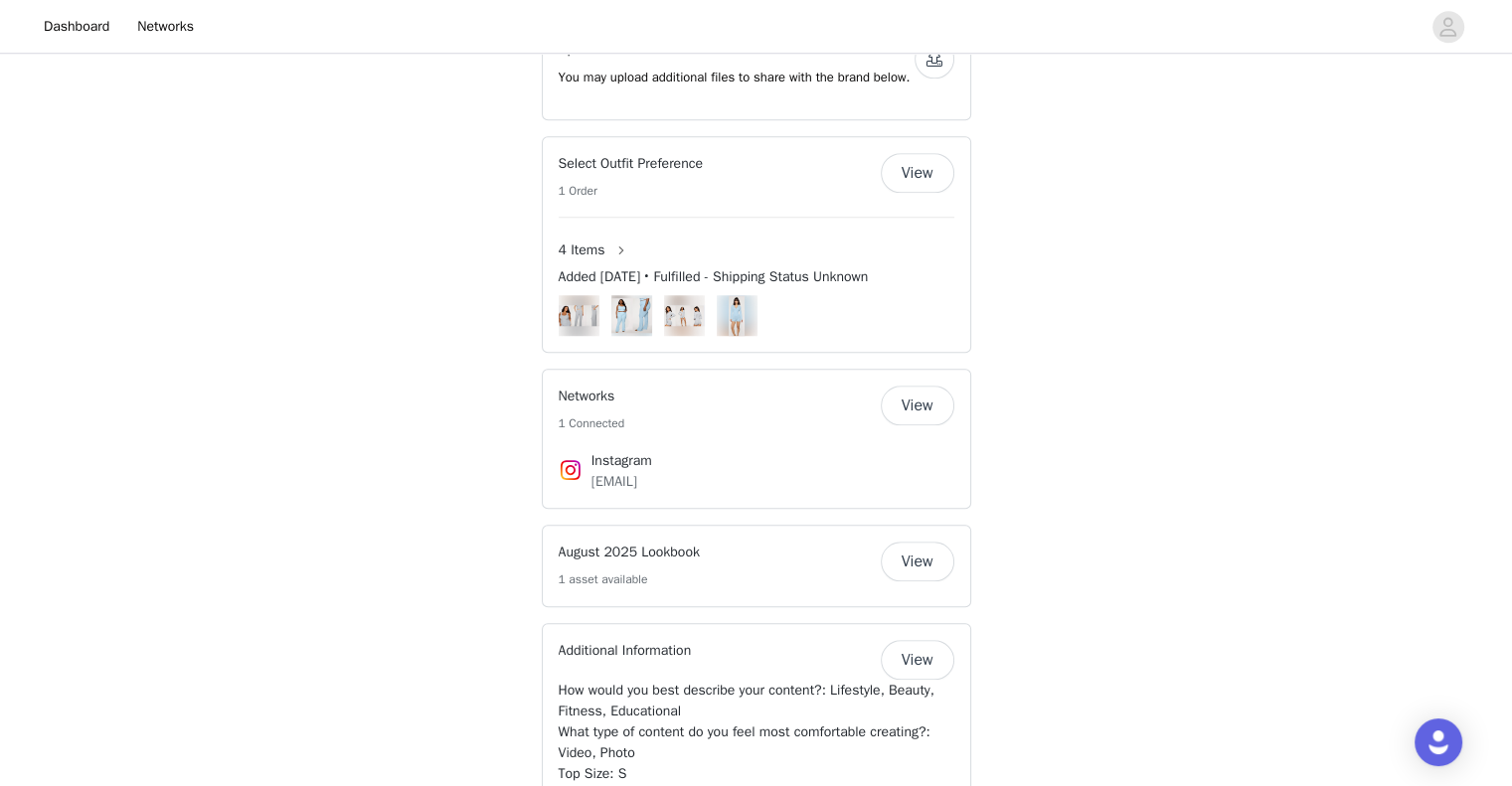 scroll, scrollTop: 1736, scrollLeft: 0, axis: vertical 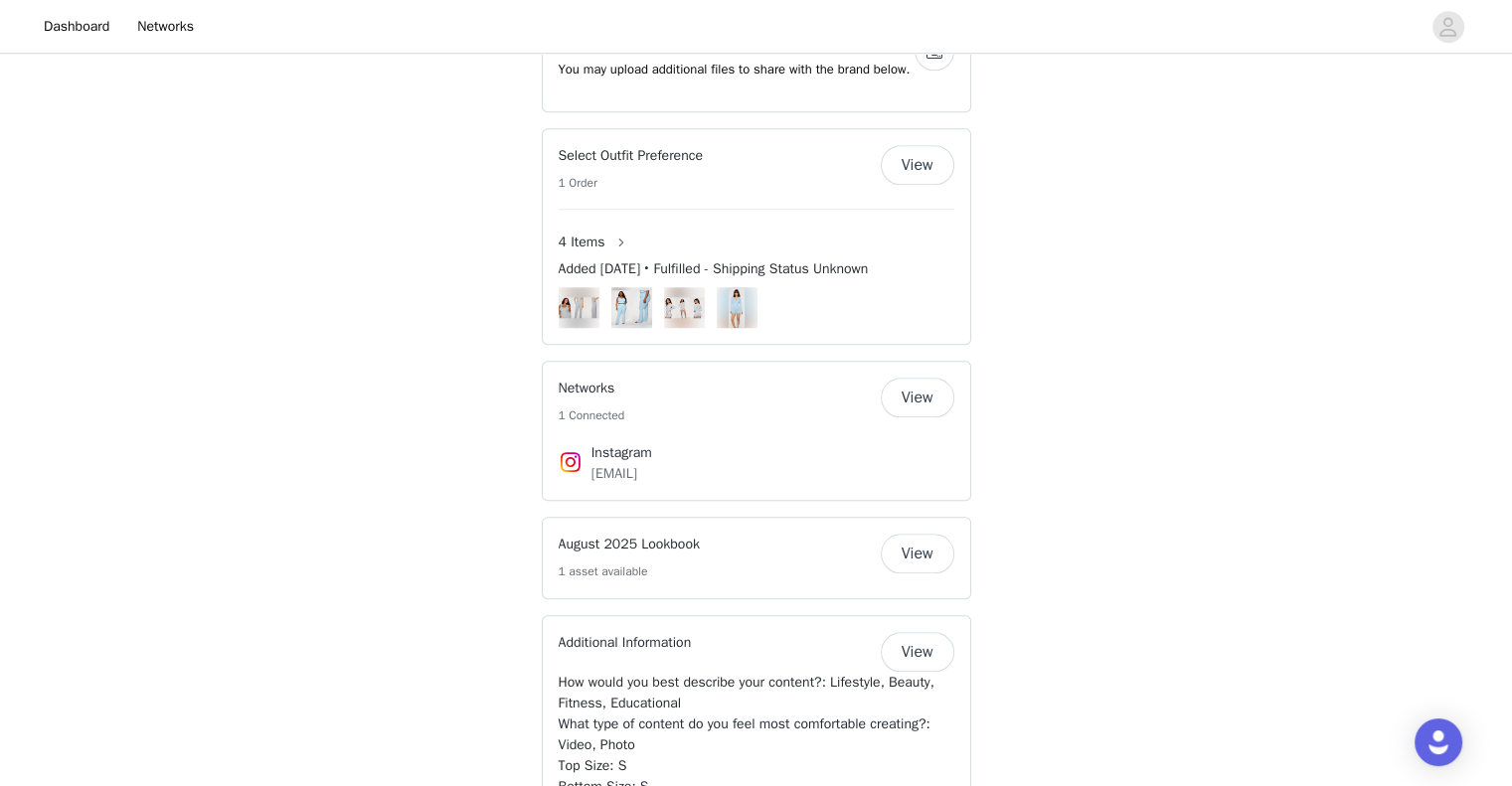 click on "View" at bounding box center [918, 165] 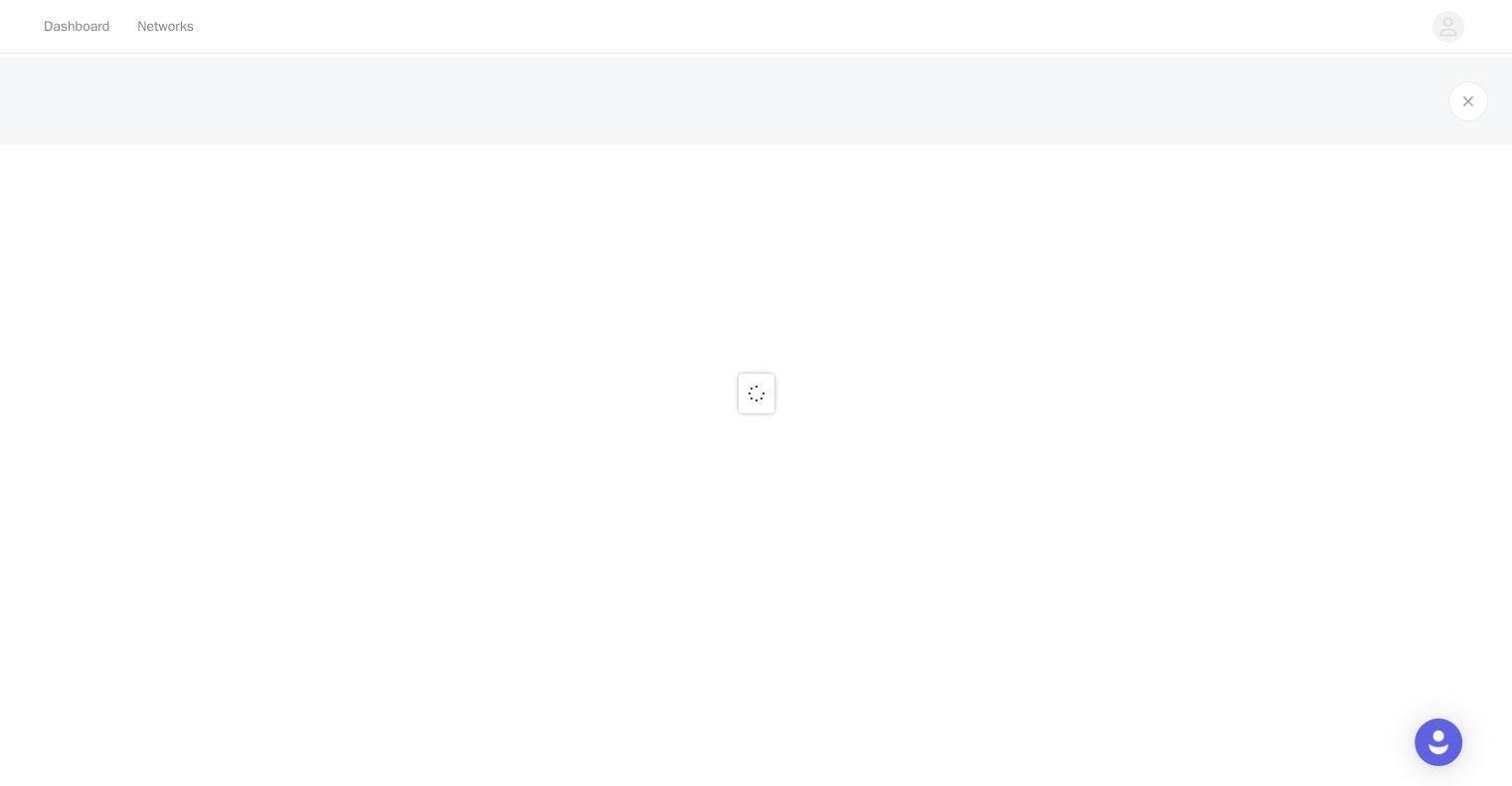 scroll, scrollTop: 0, scrollLeft: 0, axis: both 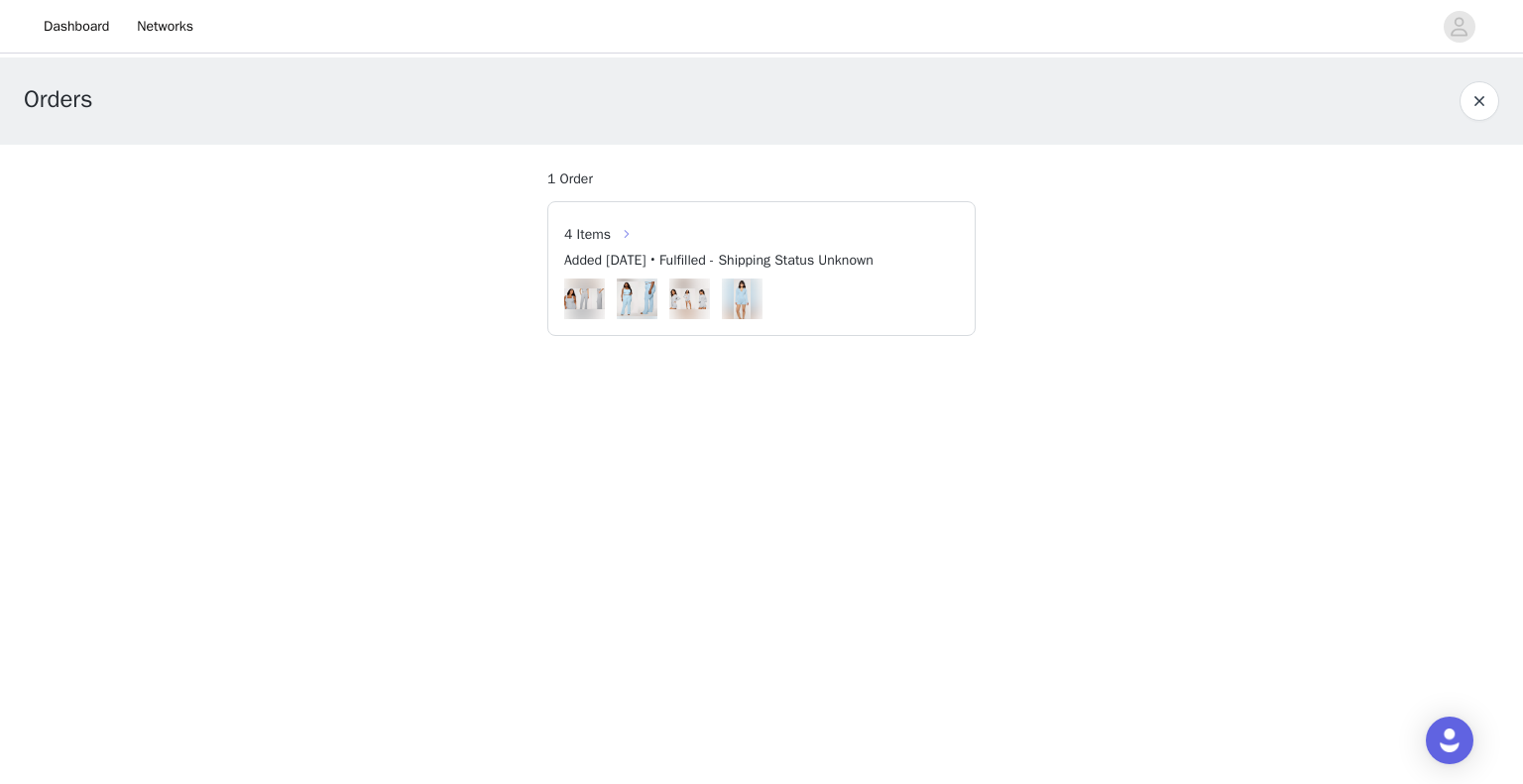 click at bounding box center (627, 234) 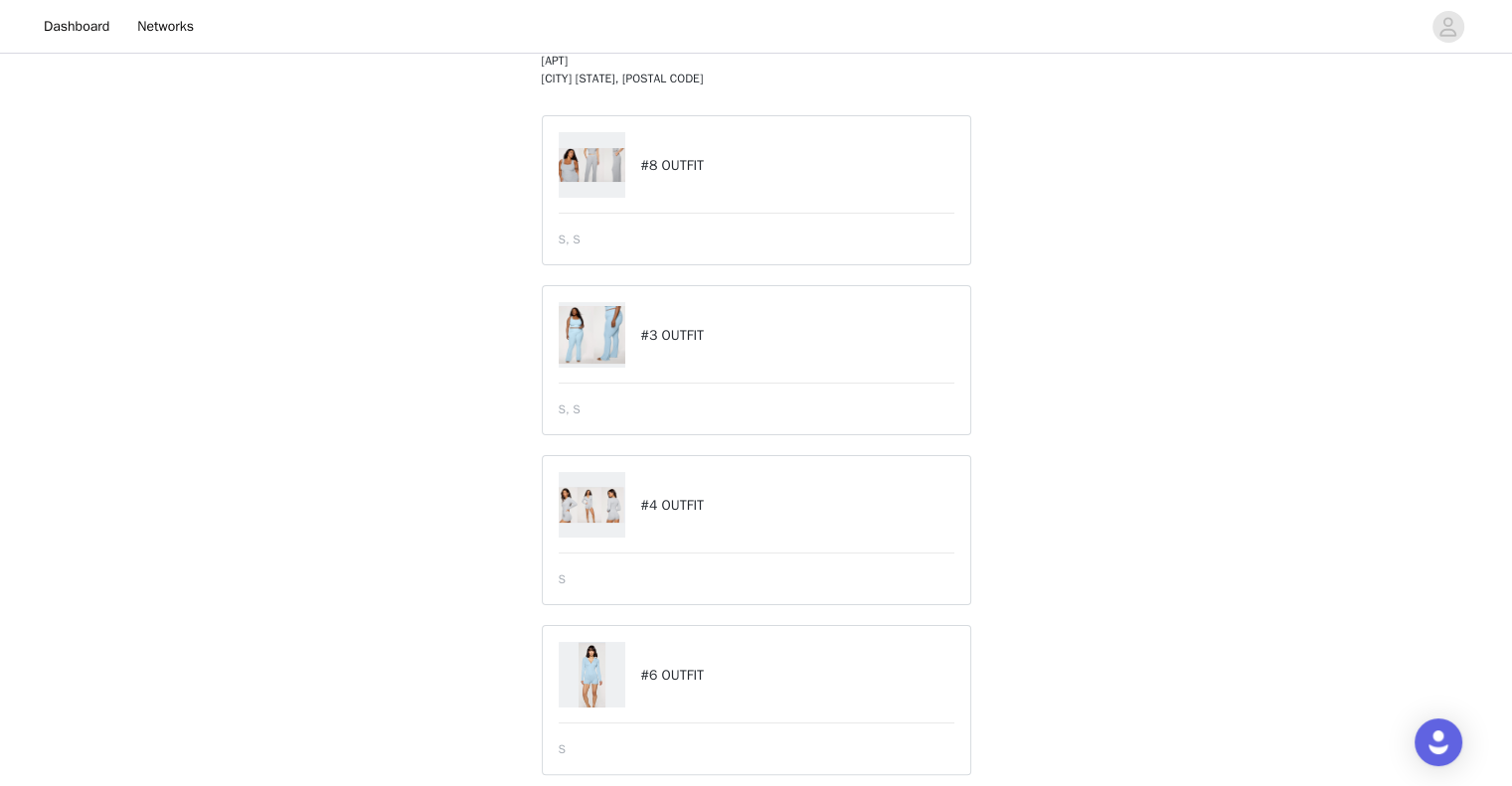 scroll, scrollTop: 0, scrollLeft: 0, axis: both 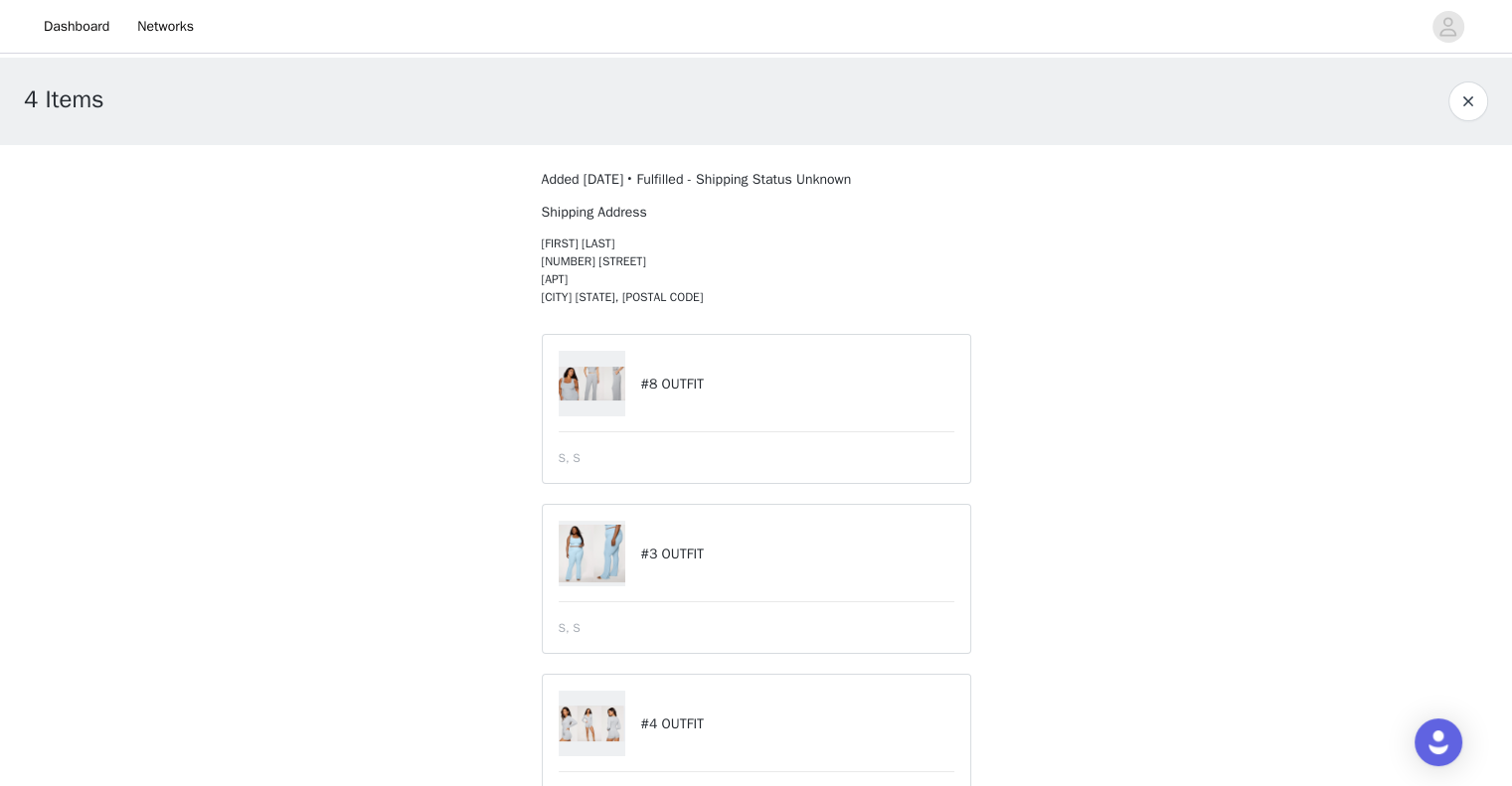 click at bounding box center (592, 384) 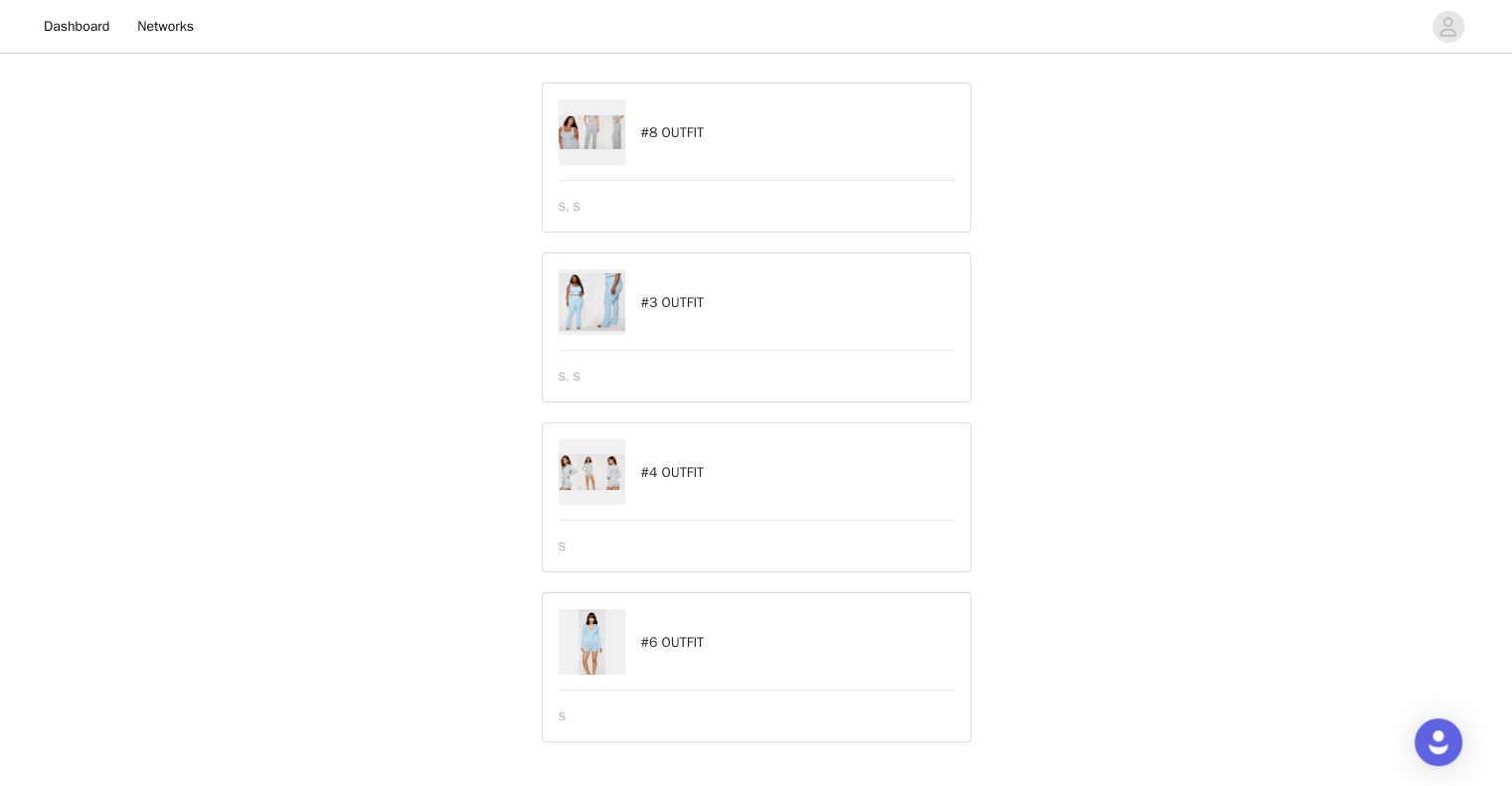 scroll, scrollTop: 0, scrollLeft: 0, axis: both 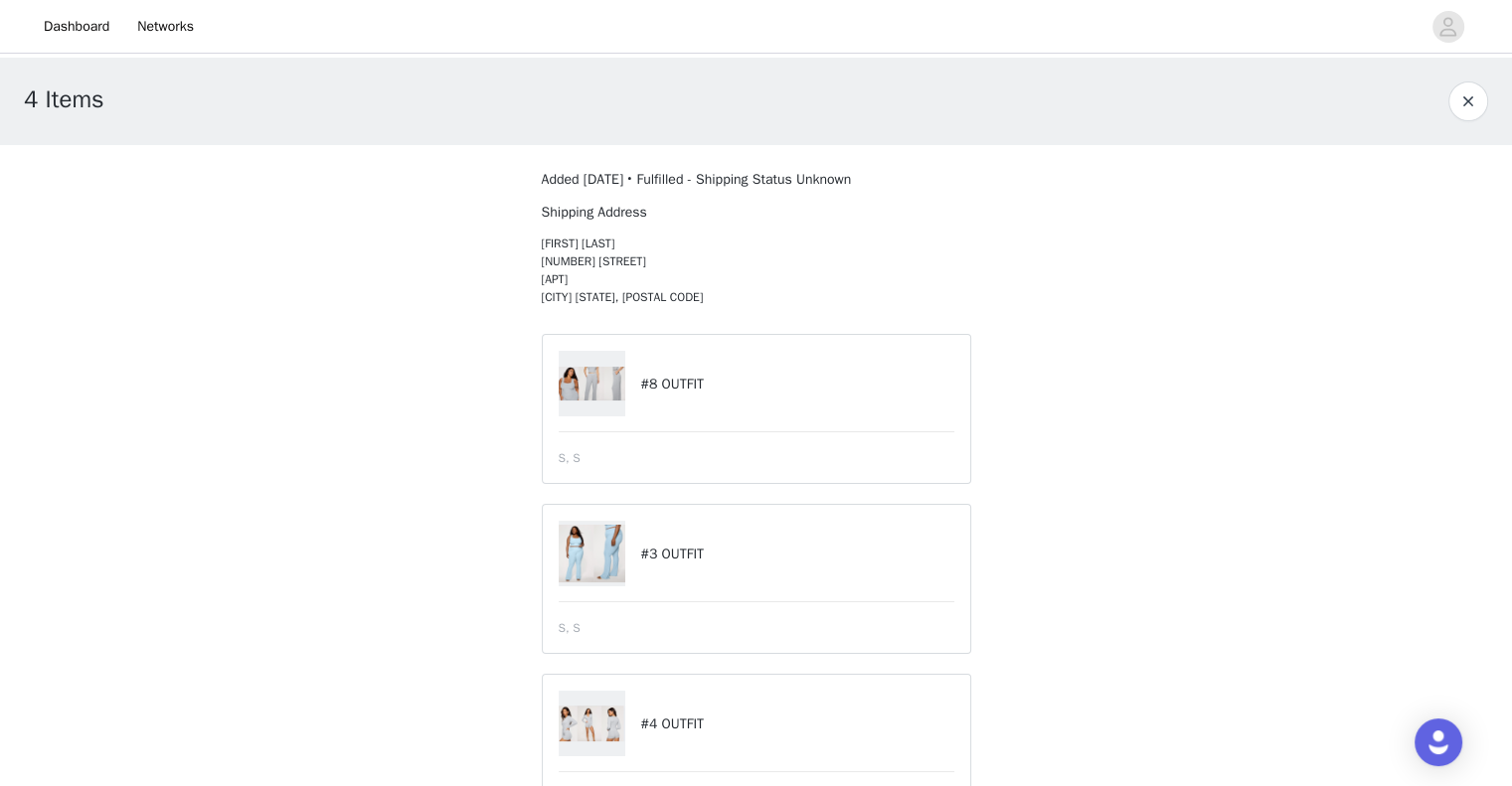 click on "4 Items" at bounding box center (756, 101) 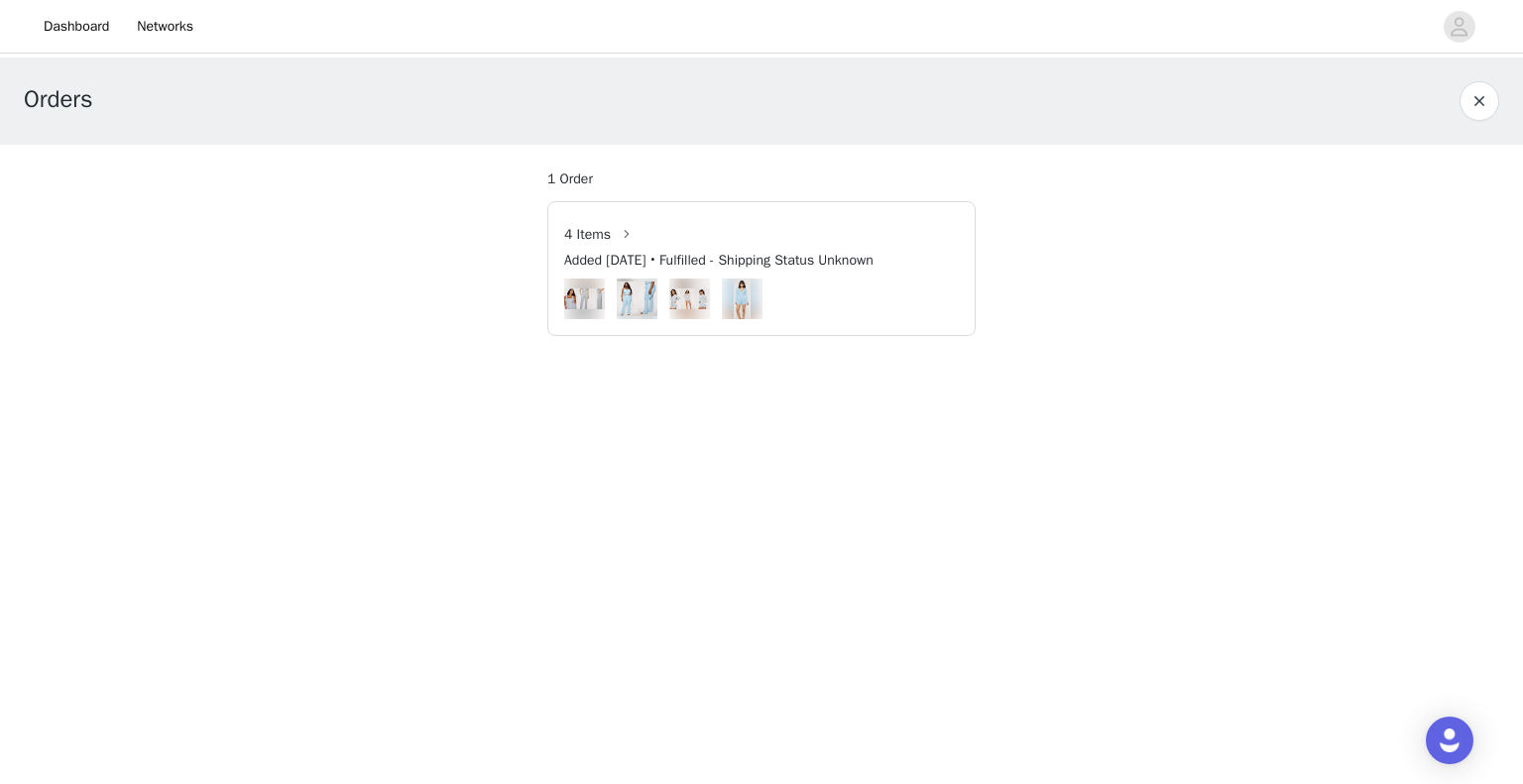 click at bounding box center [1479, 101] 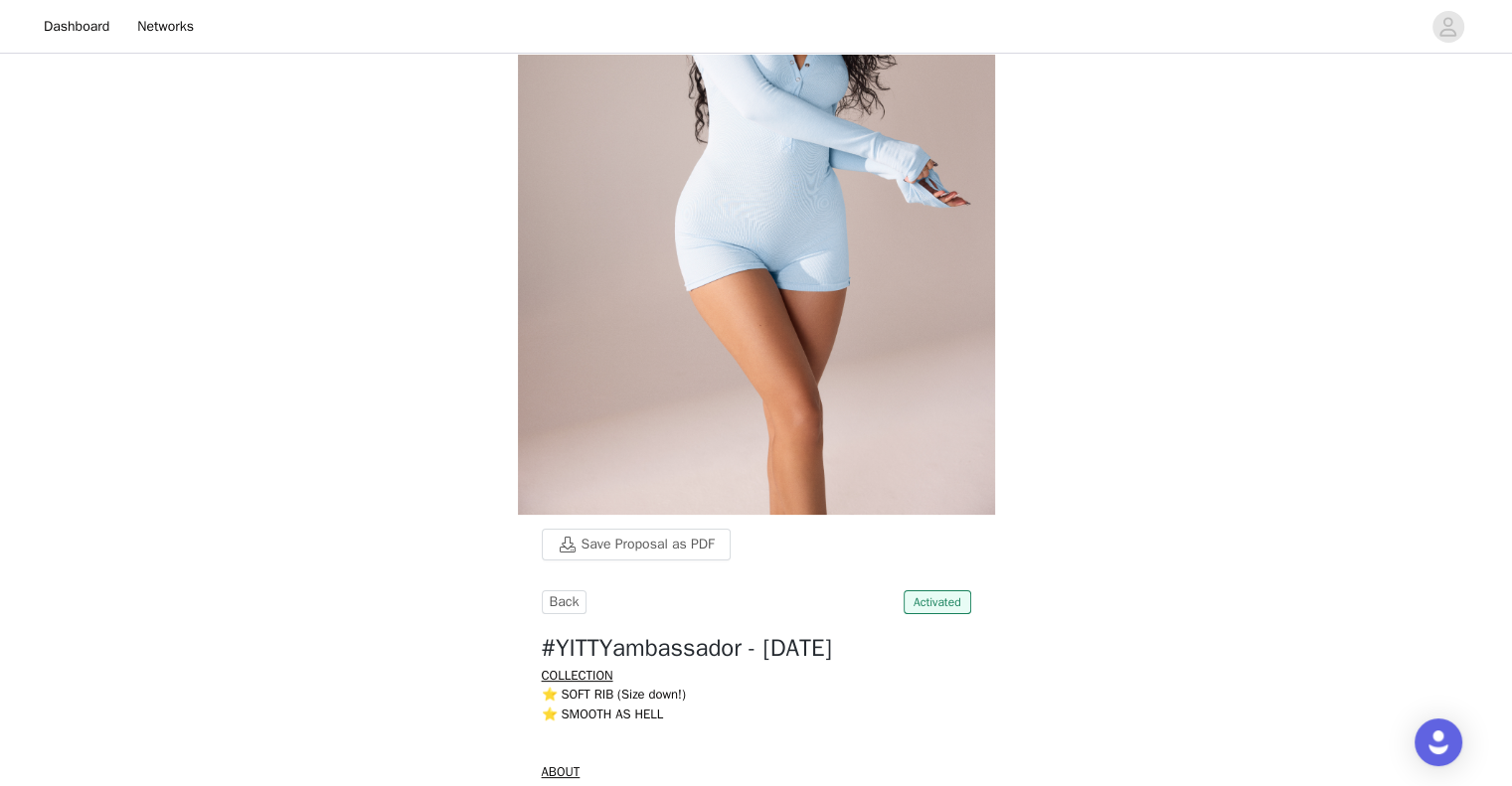 scroll, scrollTop: 0, scrollLeft: 0, axis: both 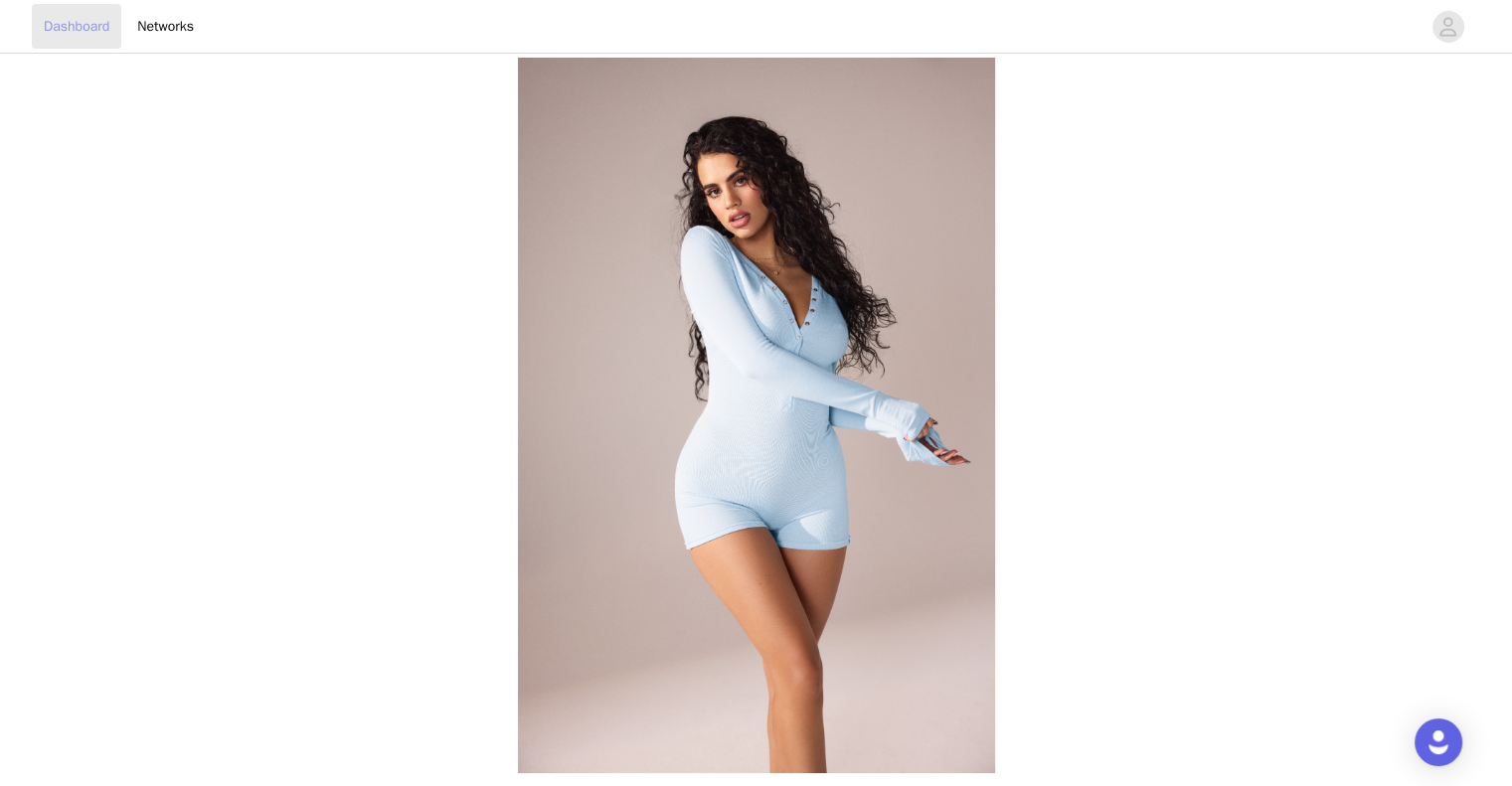 click on "Dashboard" at bounding box center (77, 26) 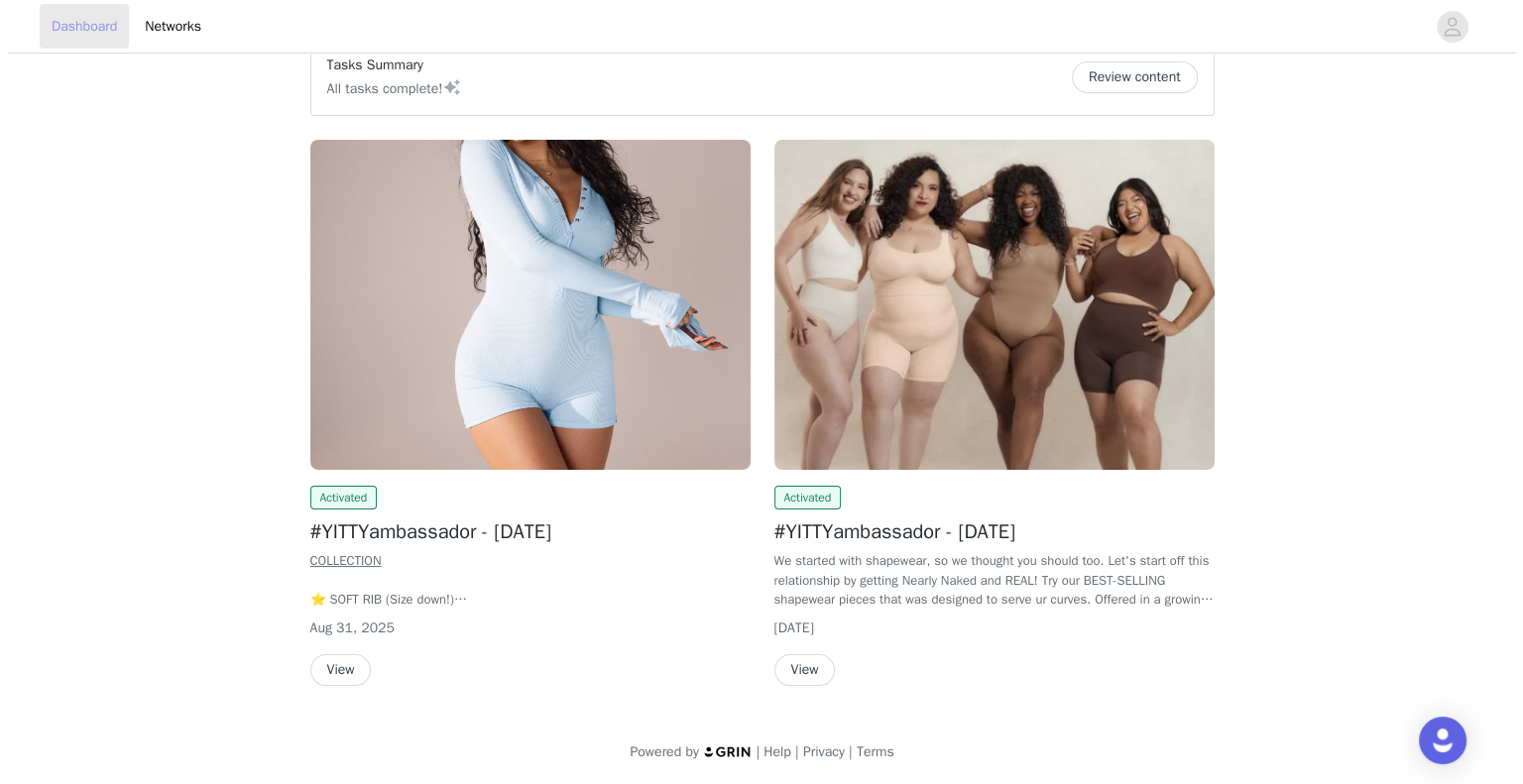 scroll, scrollTop: 0, scrollLeft: 0, axis: both 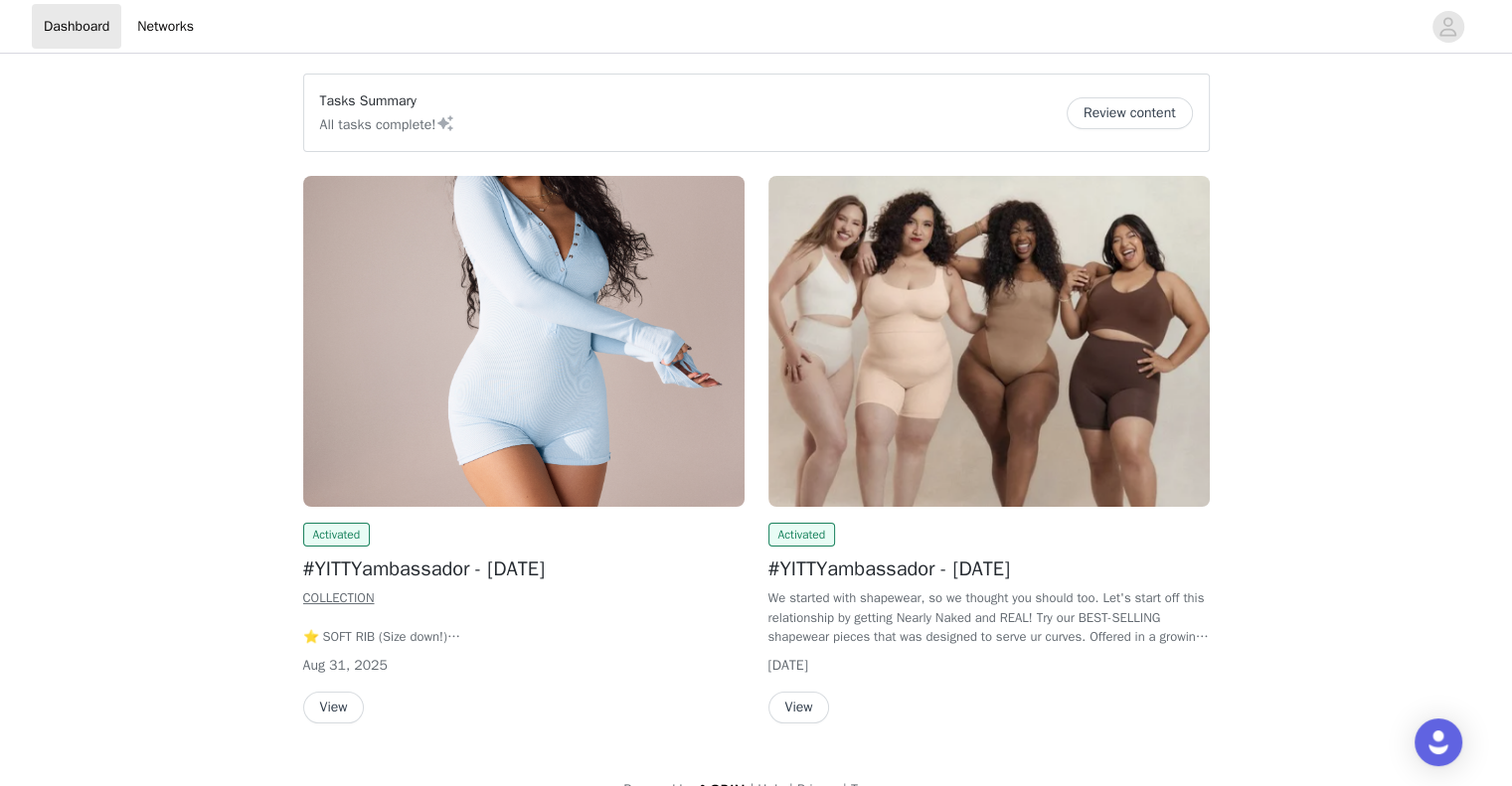 click on "Review content" at bounding box center (1129, 113) 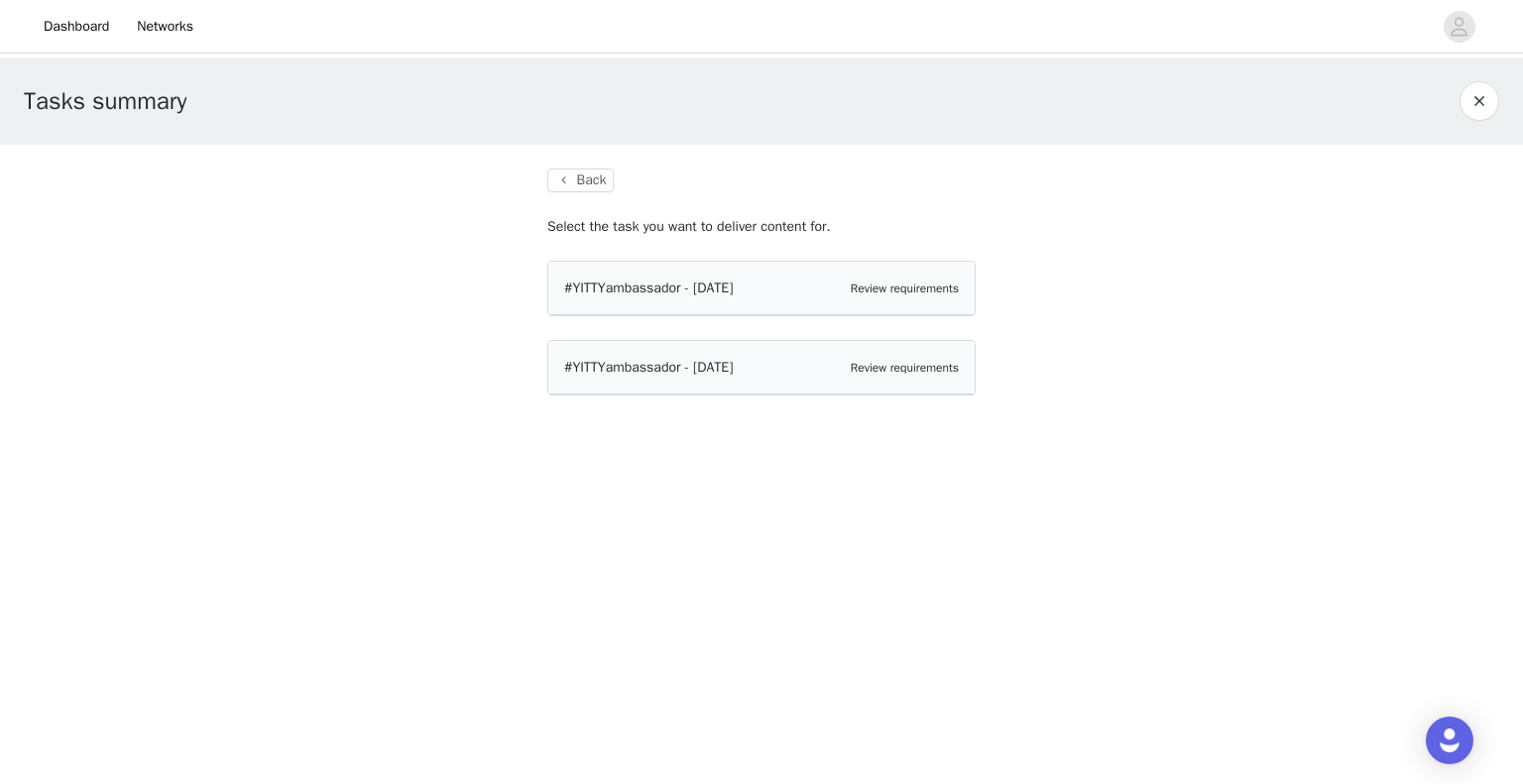 click on "#YITTYambassador - August 2025     Review requirements" at bounding box center (762, 287) 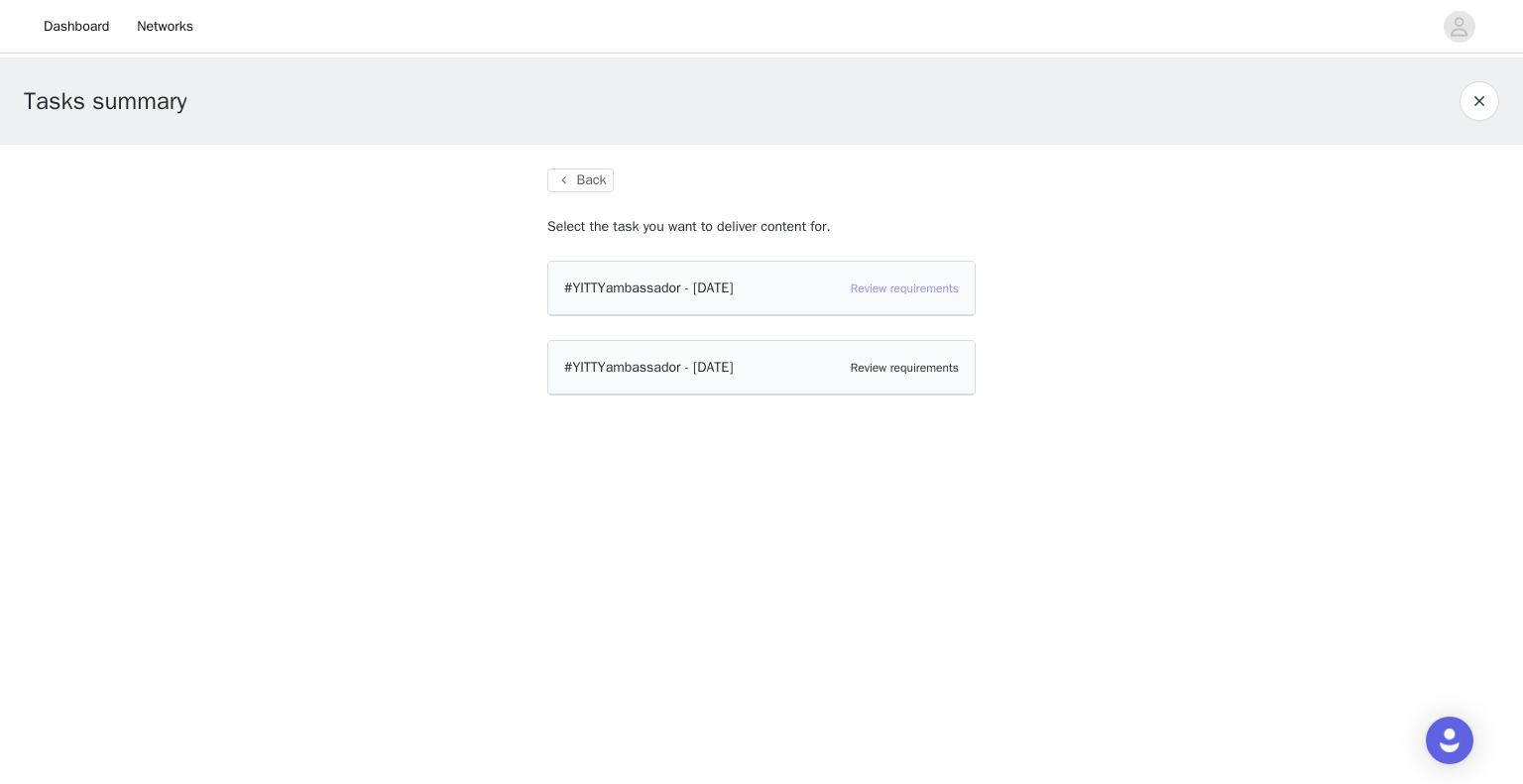 click on "Review requirements" at bounding box center [904, 288] 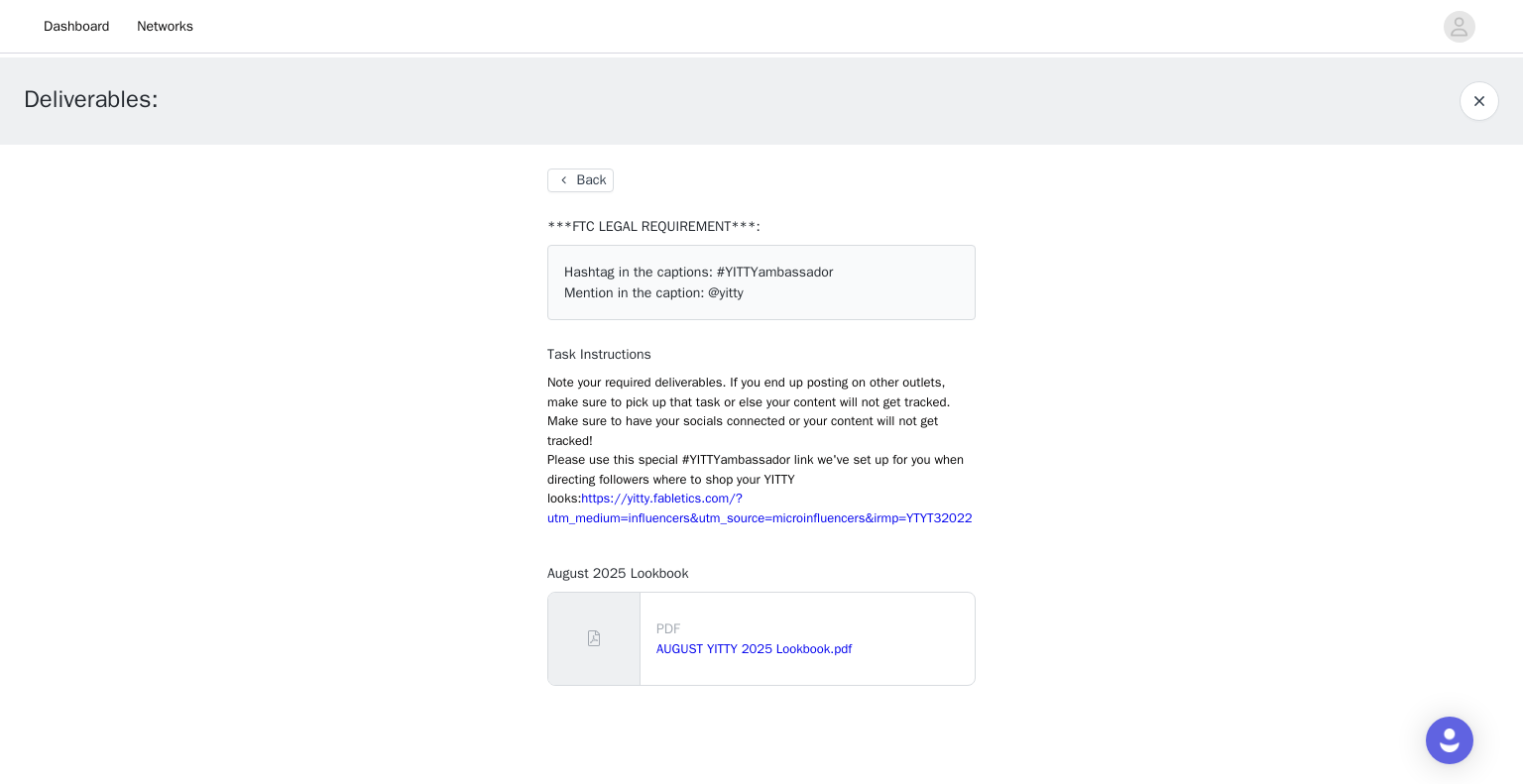 click on "Back" at bounding box center [580, 180] 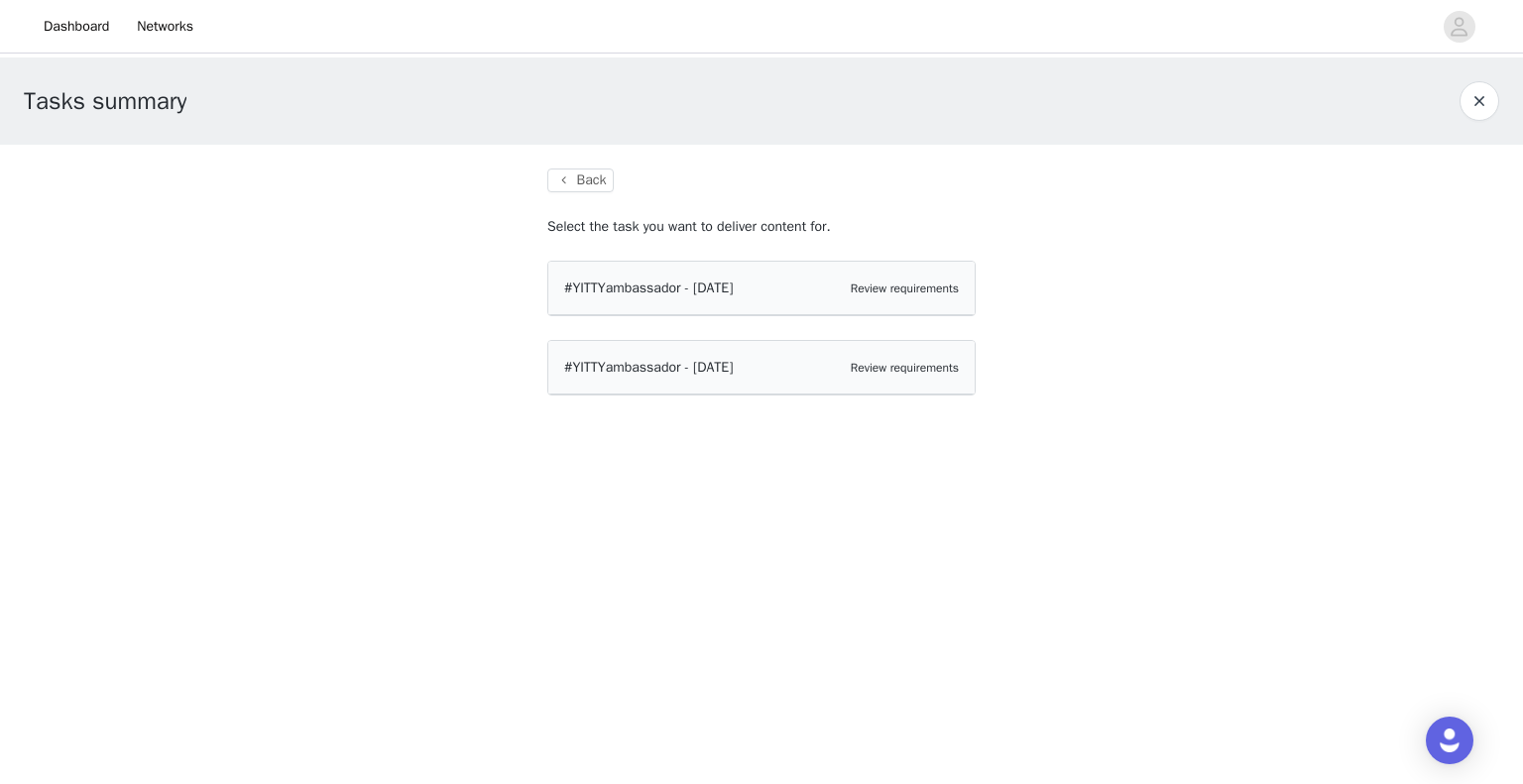 click on "#YITTYambassador - August 2025" at bounding box center [648, 287] 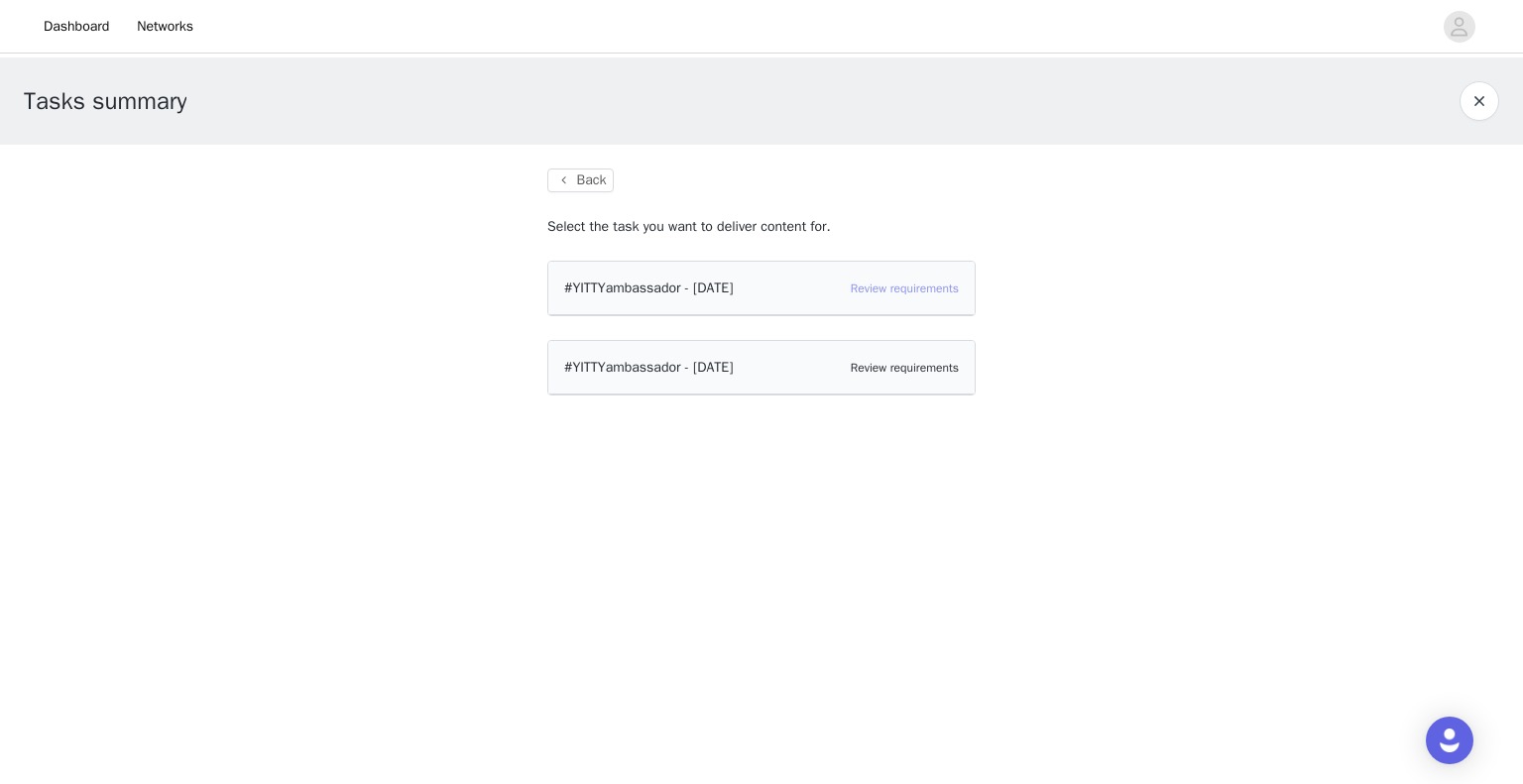 click on "Review requirements" at bounding box center [904, 288] 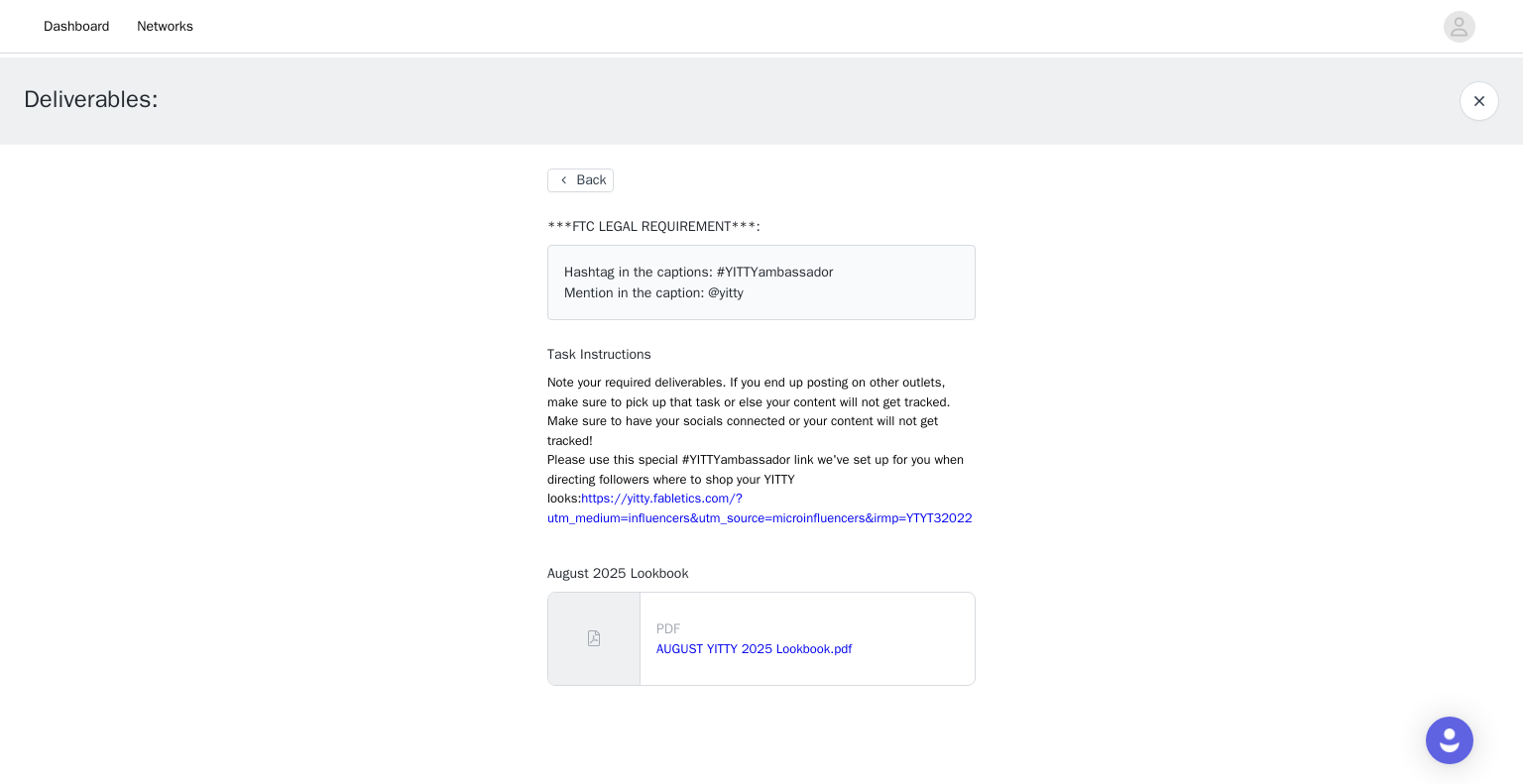 click on "Deliverables:
Back   ***FTC LEGAL REQUIREMENT***:    Hashtag in the captions:    #YITTYambassador    Mention in the caption:    @yitty       Task Instructions   Note your required deliverables. If you end up posting on other outlets, make sure to pick up that task or else your content will not get tracked.
Make sure to have your socials connected or your content will not get tracked!
Please use this special #YITTYambassador link we've set up for you when directing followers where to shop your YITTY looks:  https://yitty.fabletics.com/?utm_medium=influencers&utm_source=microinfluencers&irmp=YTYT32022
August 2025 Lookbook     PDF   AUGUST YITTY 2025 Lookbook.pdf" at bounding box center (762, 392) 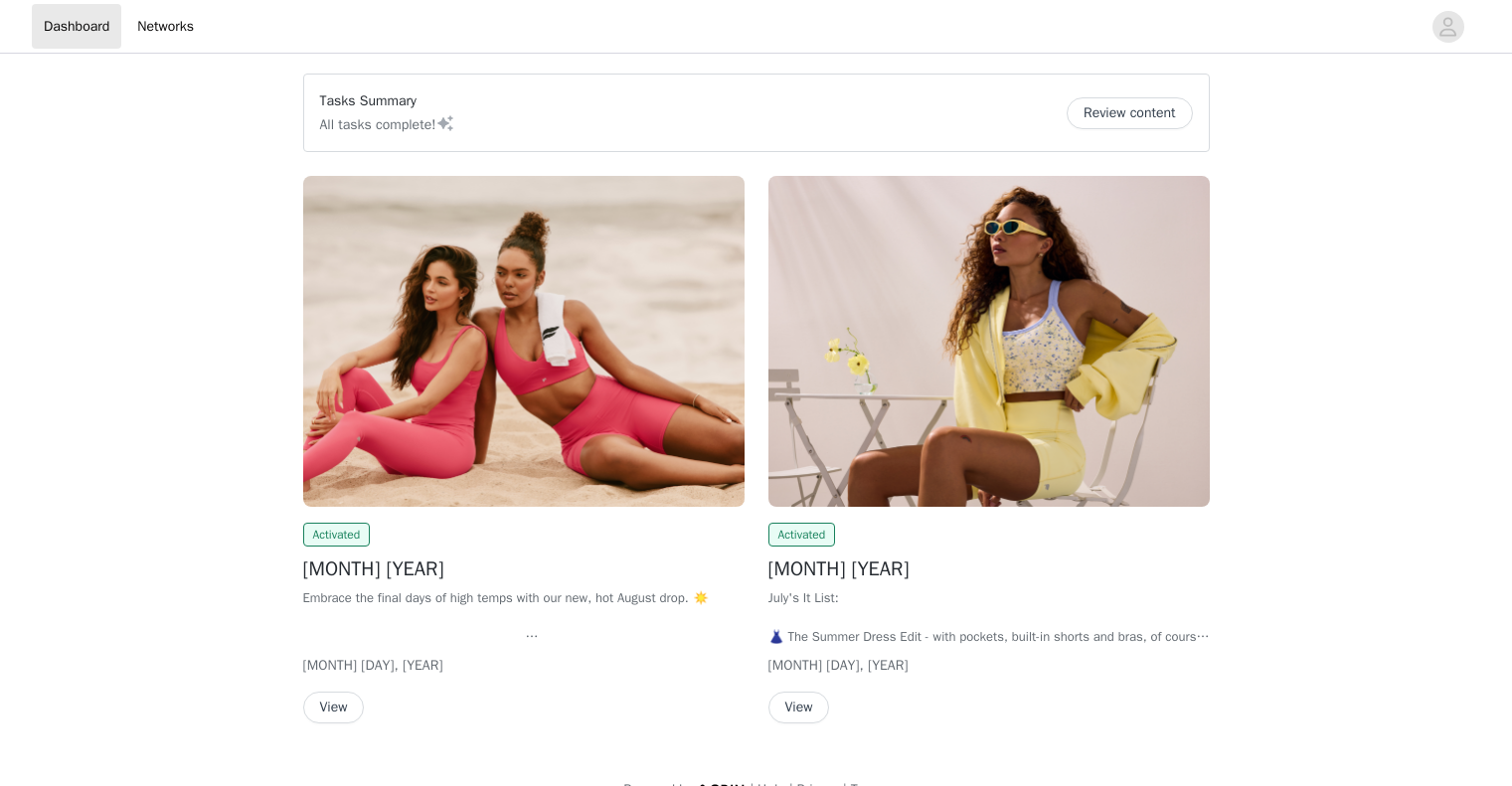scroll, scrollTop: 0, scrollLeft: 0, axis: both 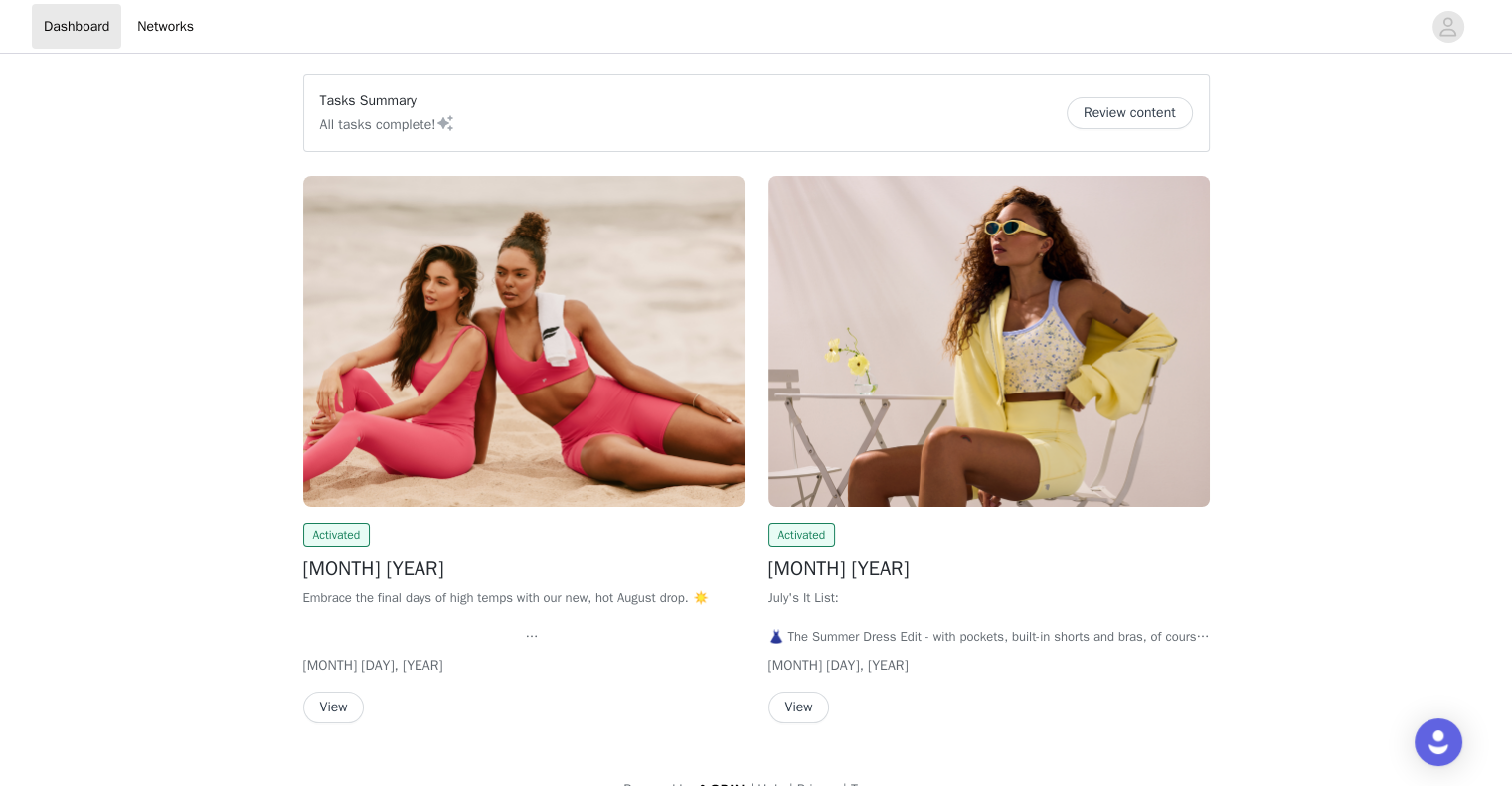 click on "Review content" at bounding box center [1129, 113] 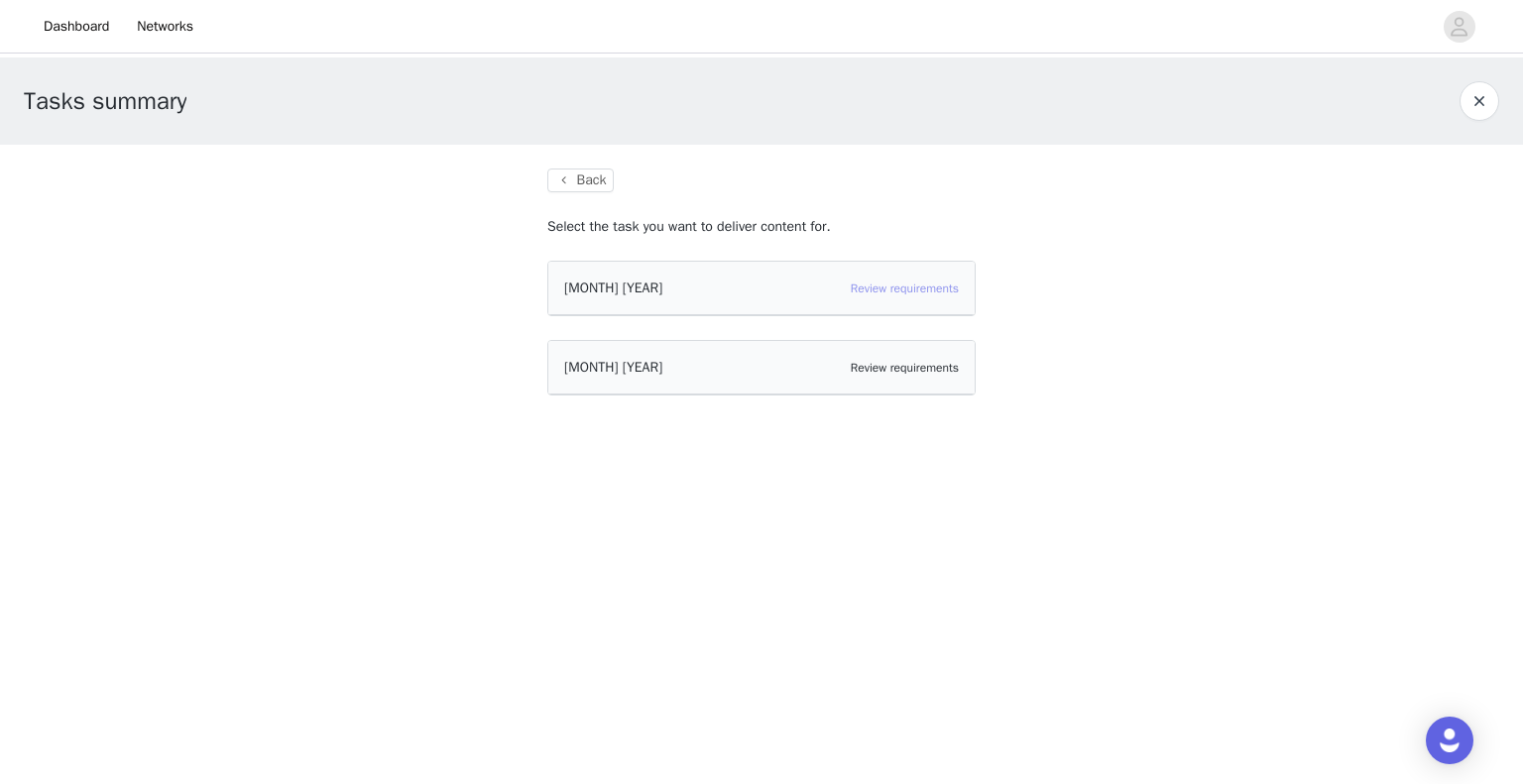 click on "Review requirements" at bounding box center [904, 288] 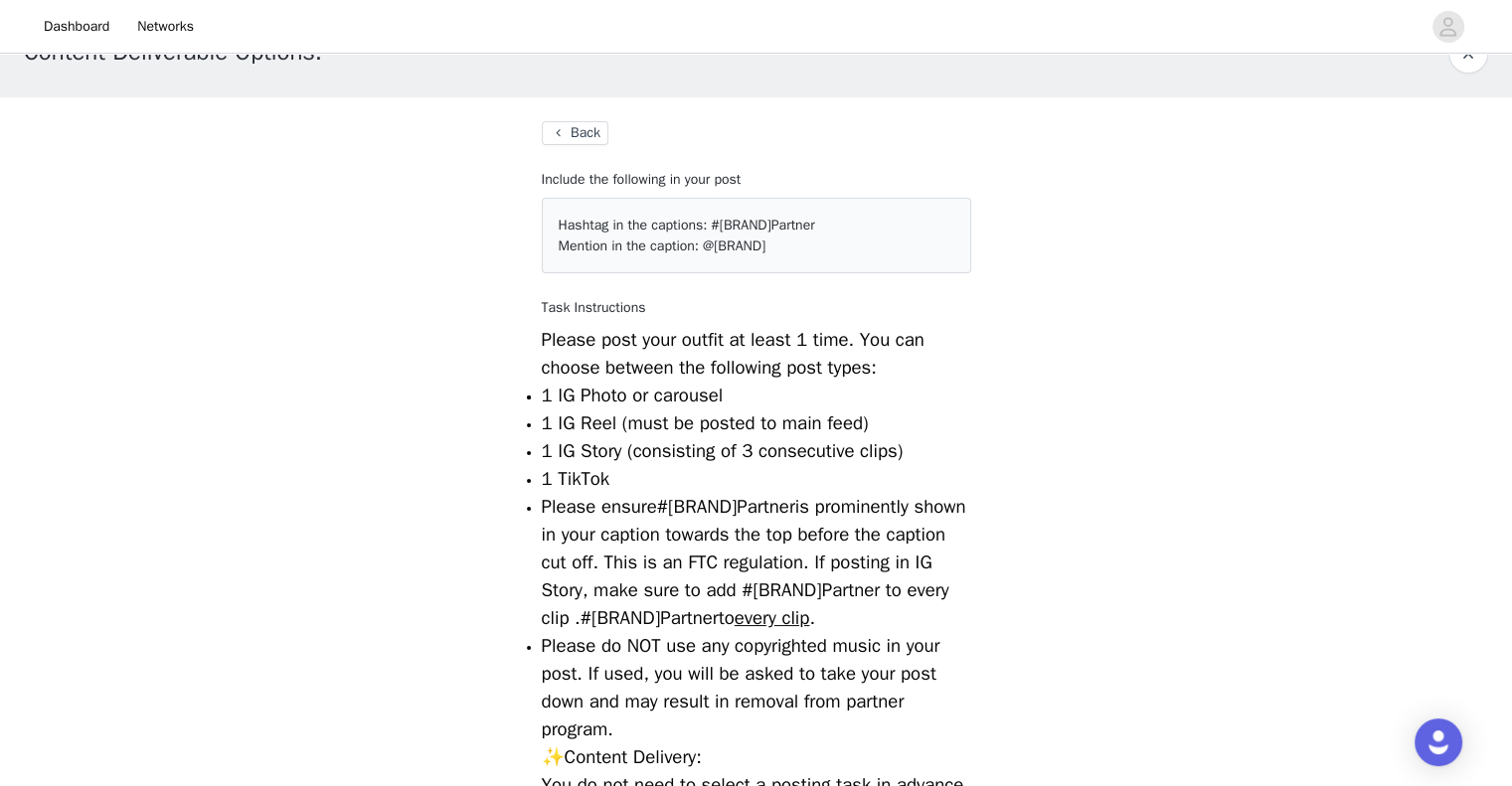 scroll, scrollTop: 16, scrollLeft: 0, axis: vertical 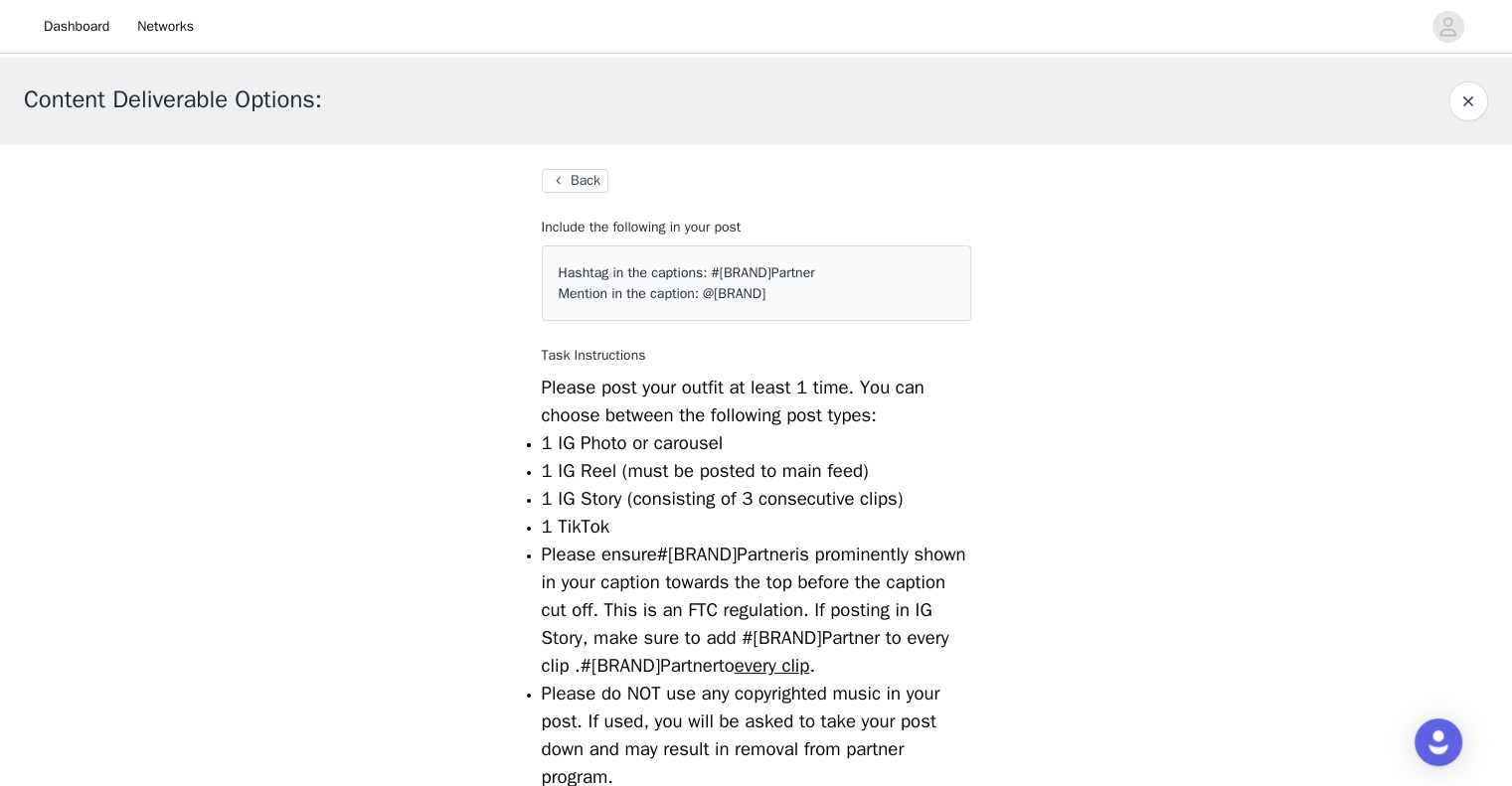 click on "Back" at bounding box center (575, 181) 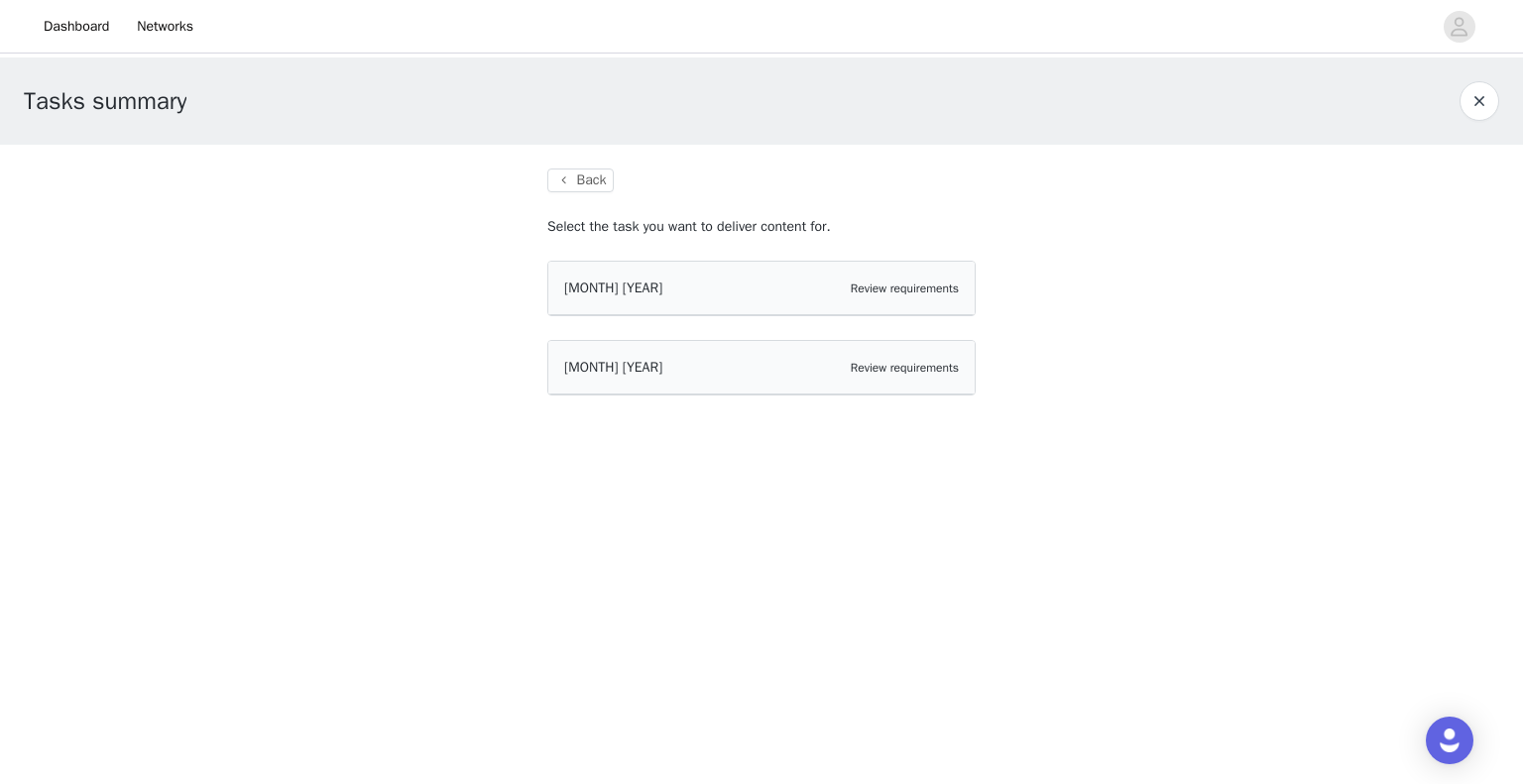 click on "JULY 2025     Review requirements" at bounding box center (762, 368) 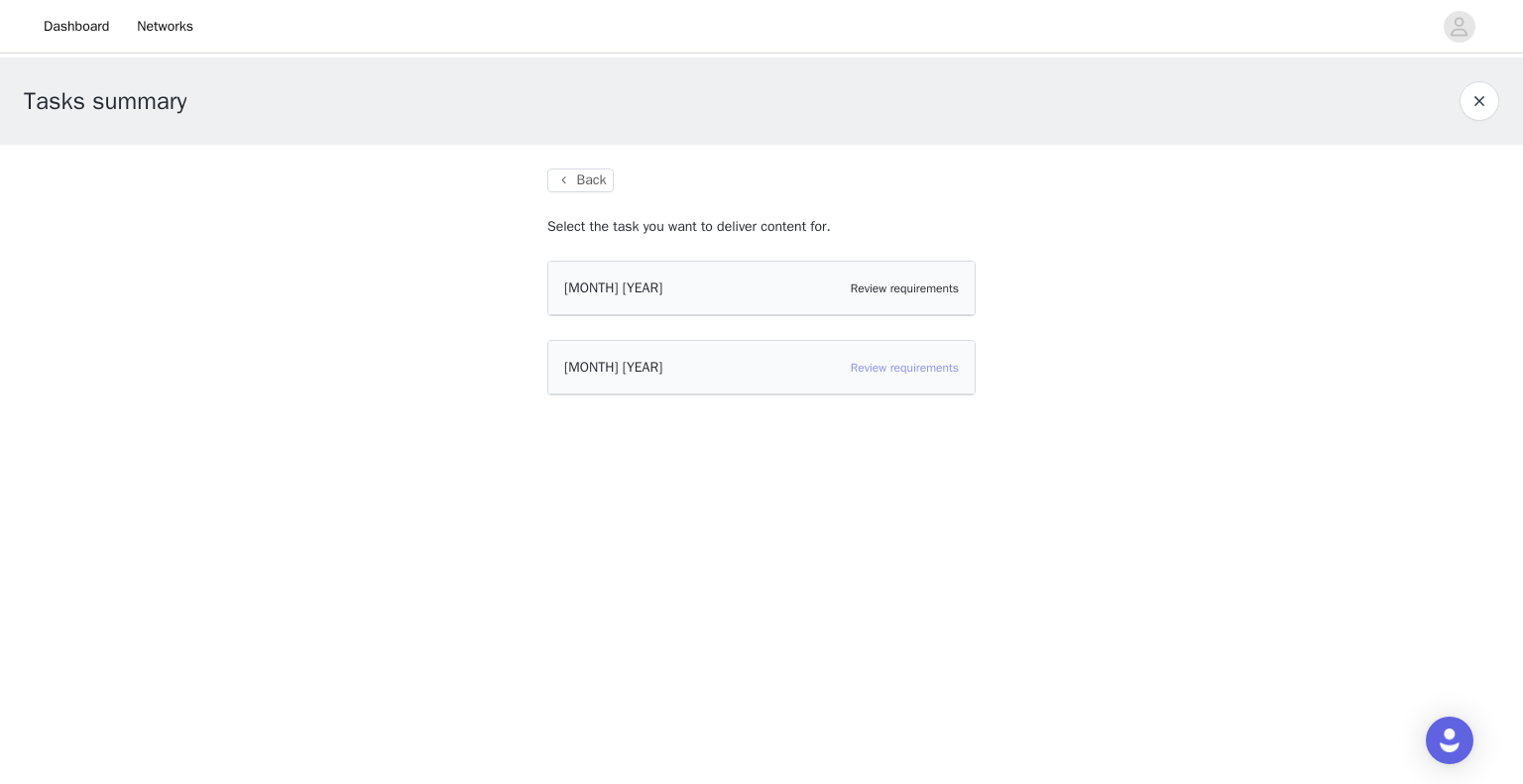 click on "Review requirements" at bounding box center [904, 368] 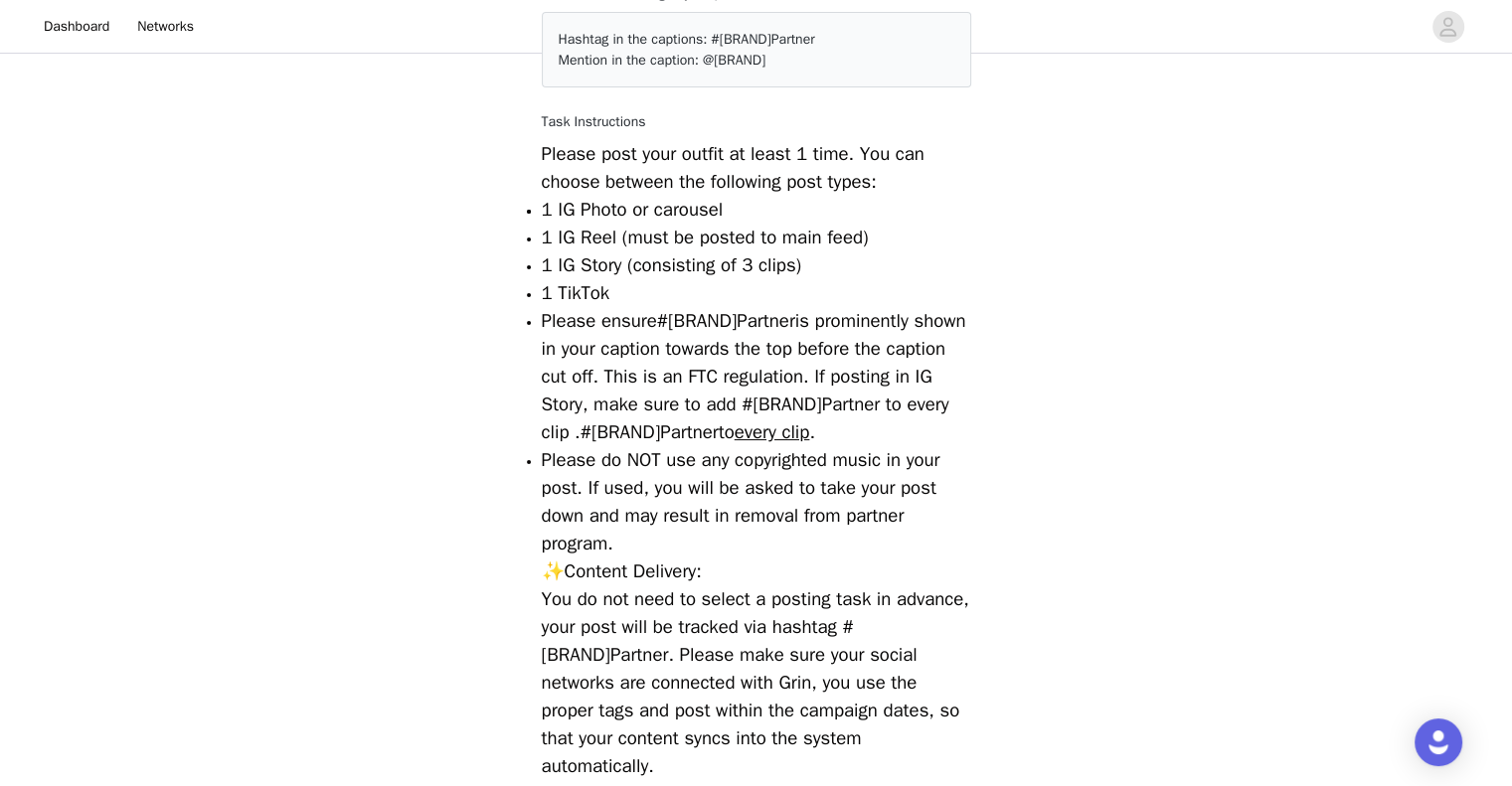 scroll, scrollTop: 0, scrollLeft: 0, axis: both 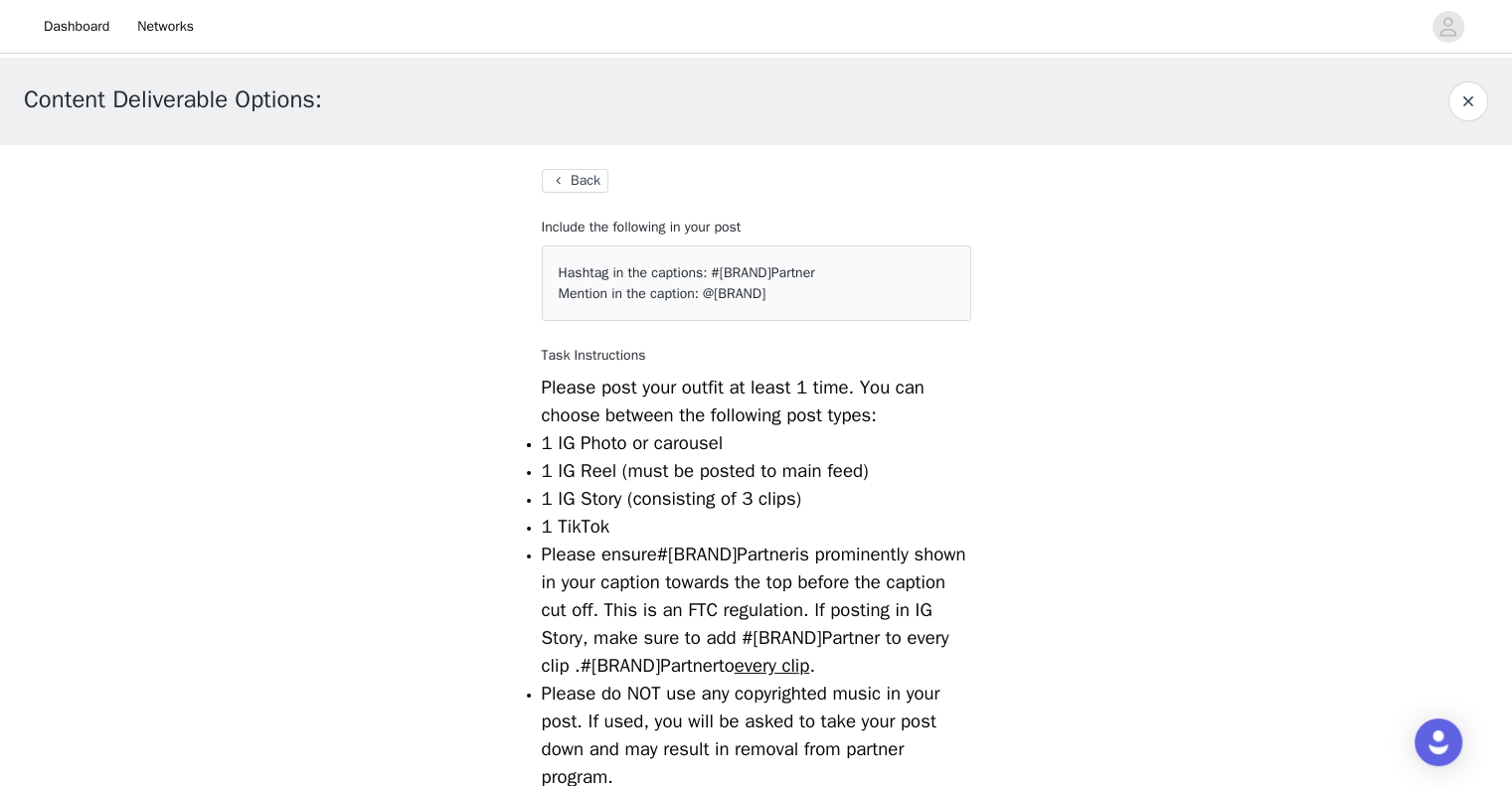 click on "Back   Include the following in your post    Hashtag in the captions:    #FableticsPartner    Mention in the caption:    @fabletics       Task Instructions   Please post your outfit at least 1 time. You can choose between the following post types:
1 IG Photo or carousel
1 IG Reel (must be posted to main feed)
1 IG Story (consisting of 3 clips)
1 TikTok
Please ensure  #FableticsPartner  is prominently shown in your caption towards the top before the caption cut off. This is an FTC regulation. If posting in IG Story, make sure to add  #FableticsPartner  to  every clip .
Please do NOT use any copyrighted music in your post. If used, you will be asked to take your post down and may result in removal from partner program.
✨Content Delivery:
The content should sync within 24 hours after posting.  You  do not  need to upload any content or email us the content,  unless we reach out to you directly   LOOKBOOK & CONTENT GUIDELINES     PDF   #FableticsPartner Content Guidelines.pdf" at bounding box center (756, 863) 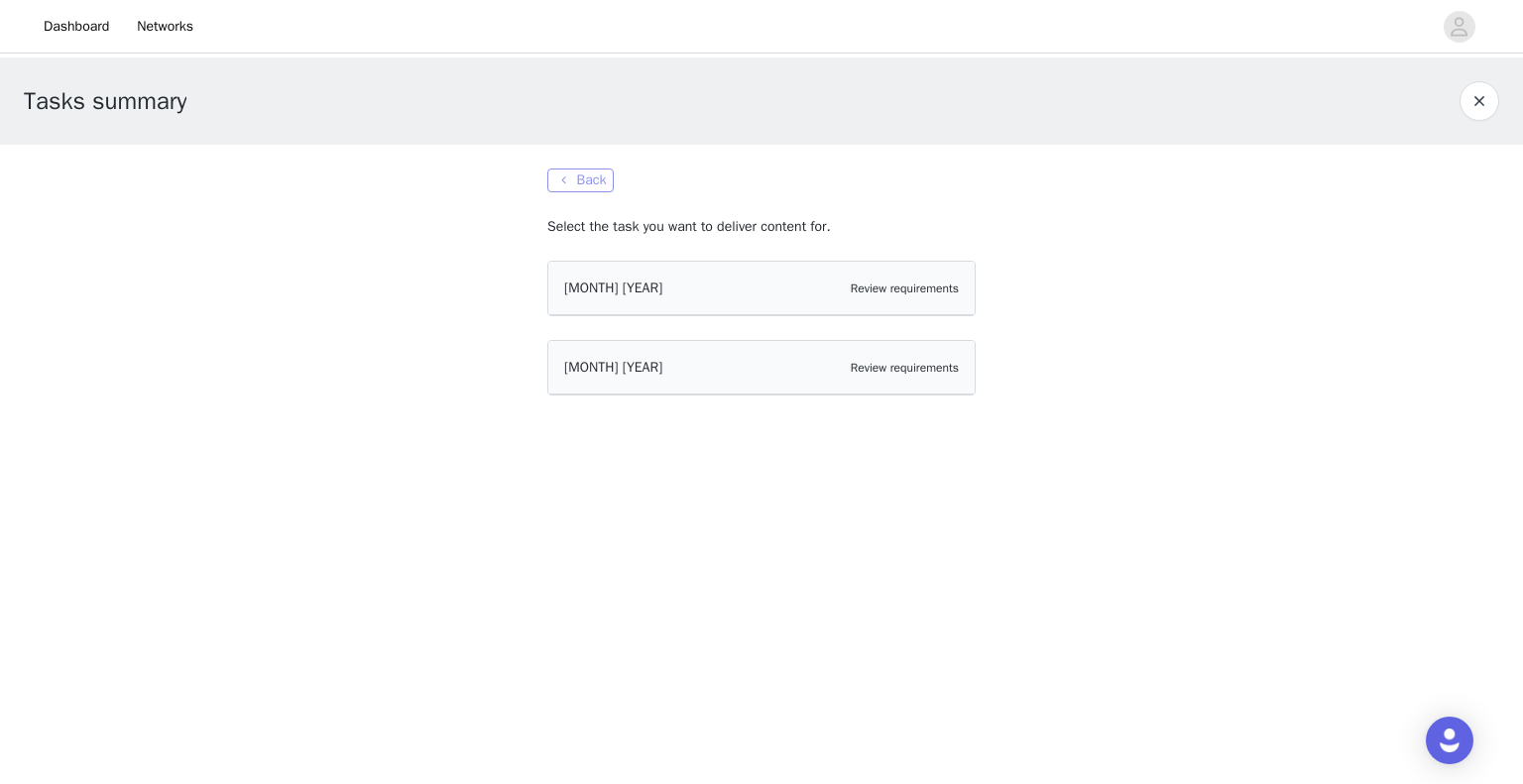 click on "Back" at bounding box center [580, 180] 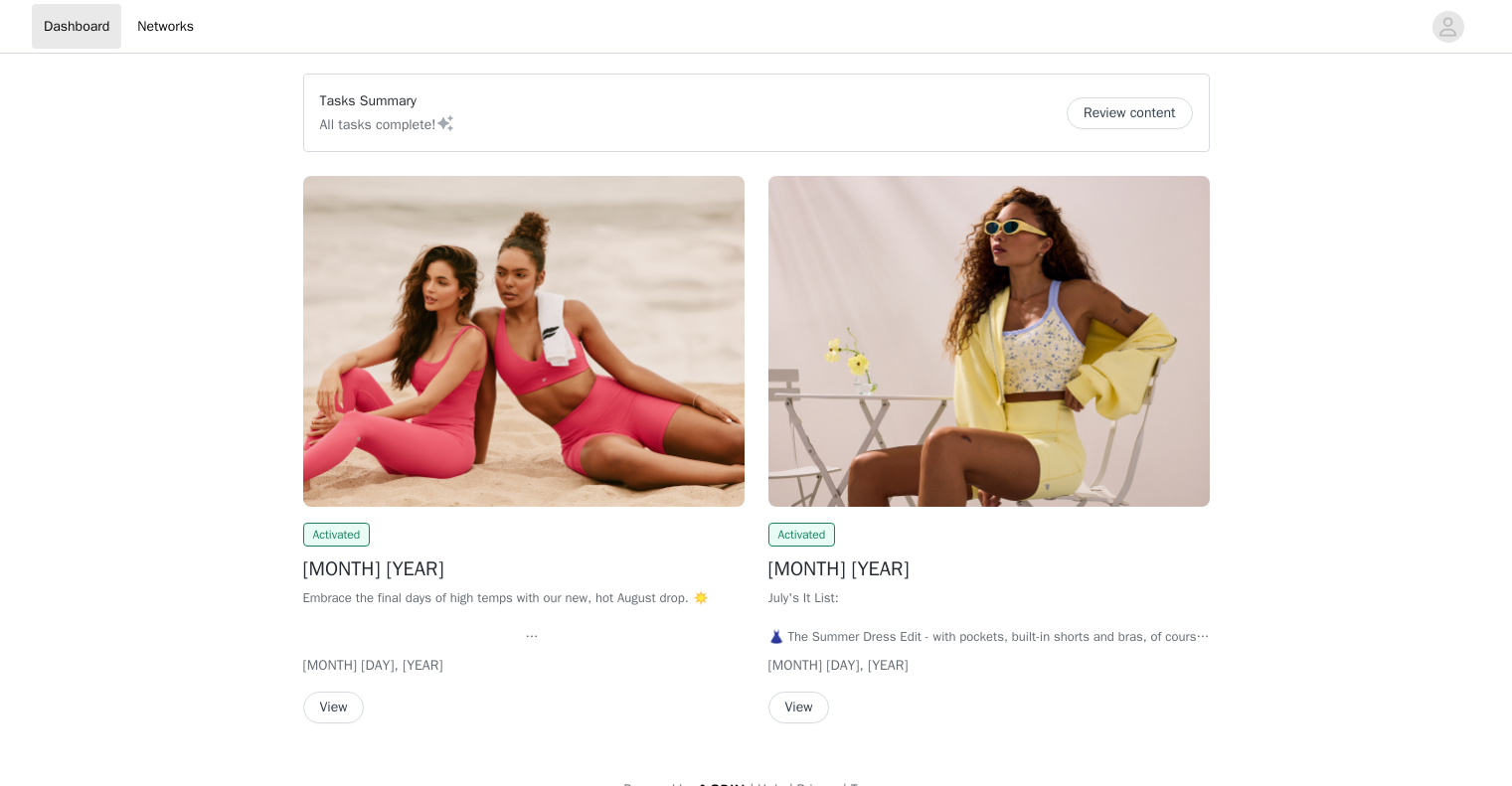 scroll, scrollTop: 0, scrollLeft: 0, axis: both 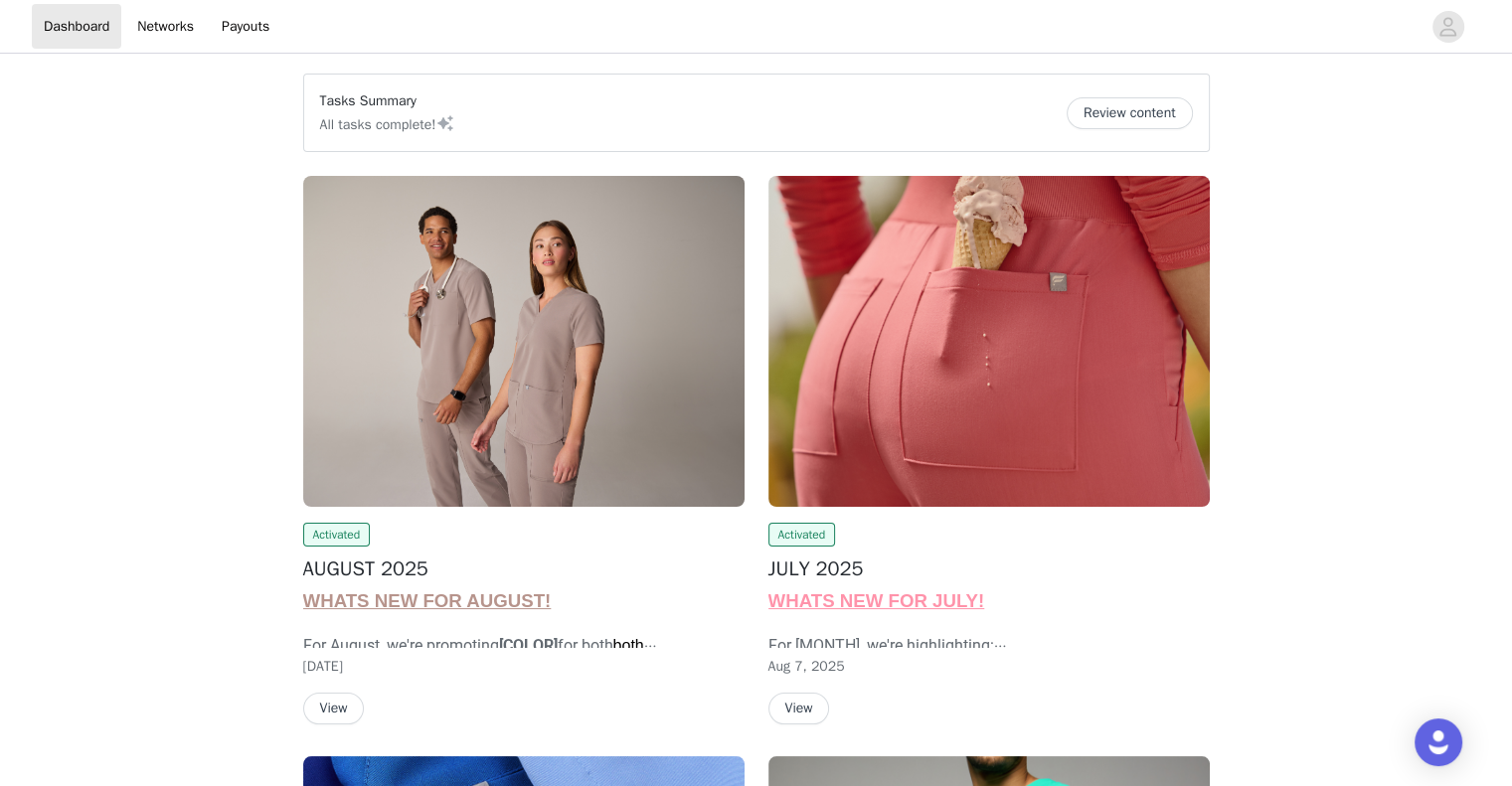 click on "View" at bounding box center (334, 708) 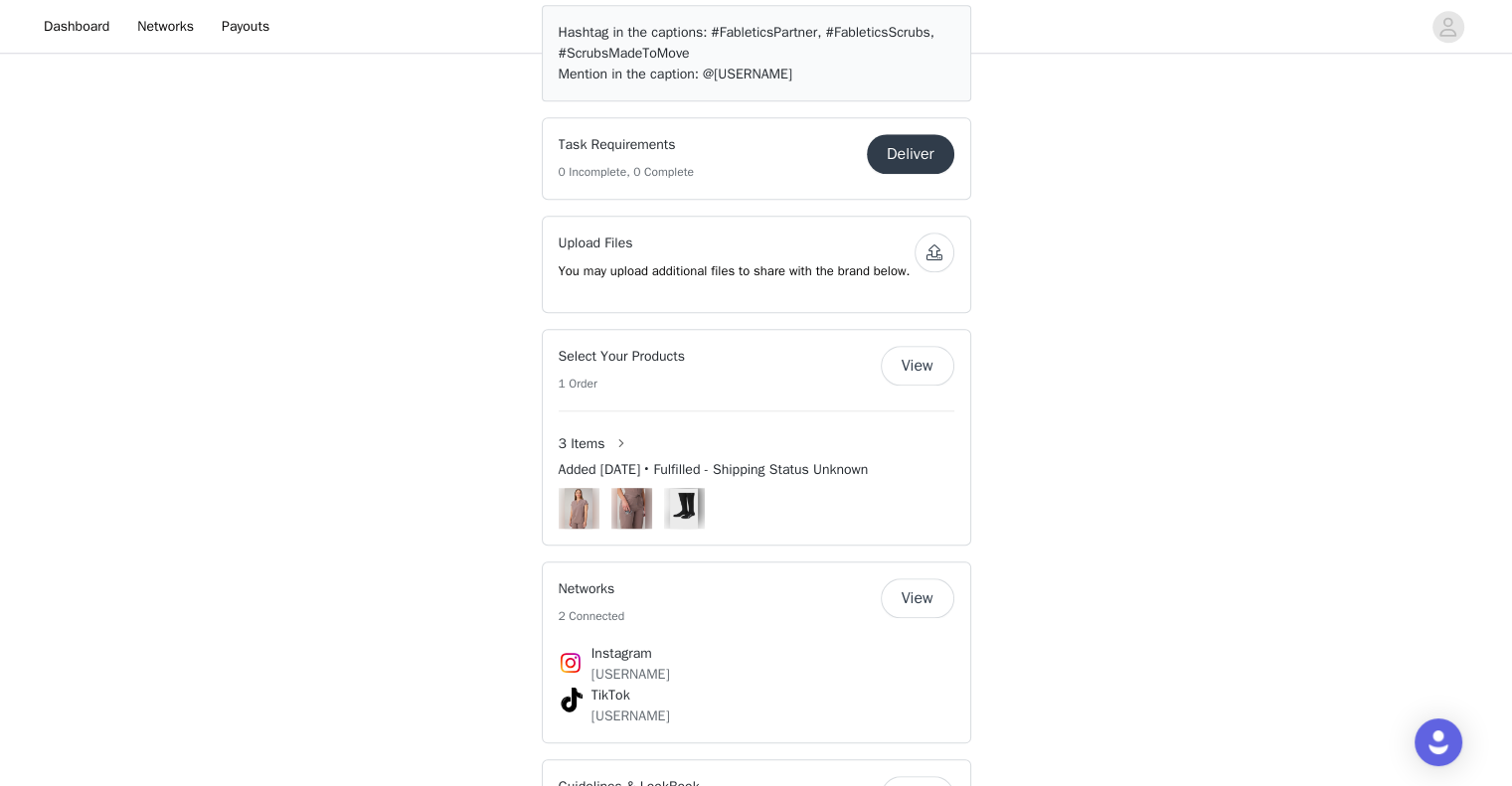scroll, scrollTop: 1859, scrollLeft: 0, axis: vertical 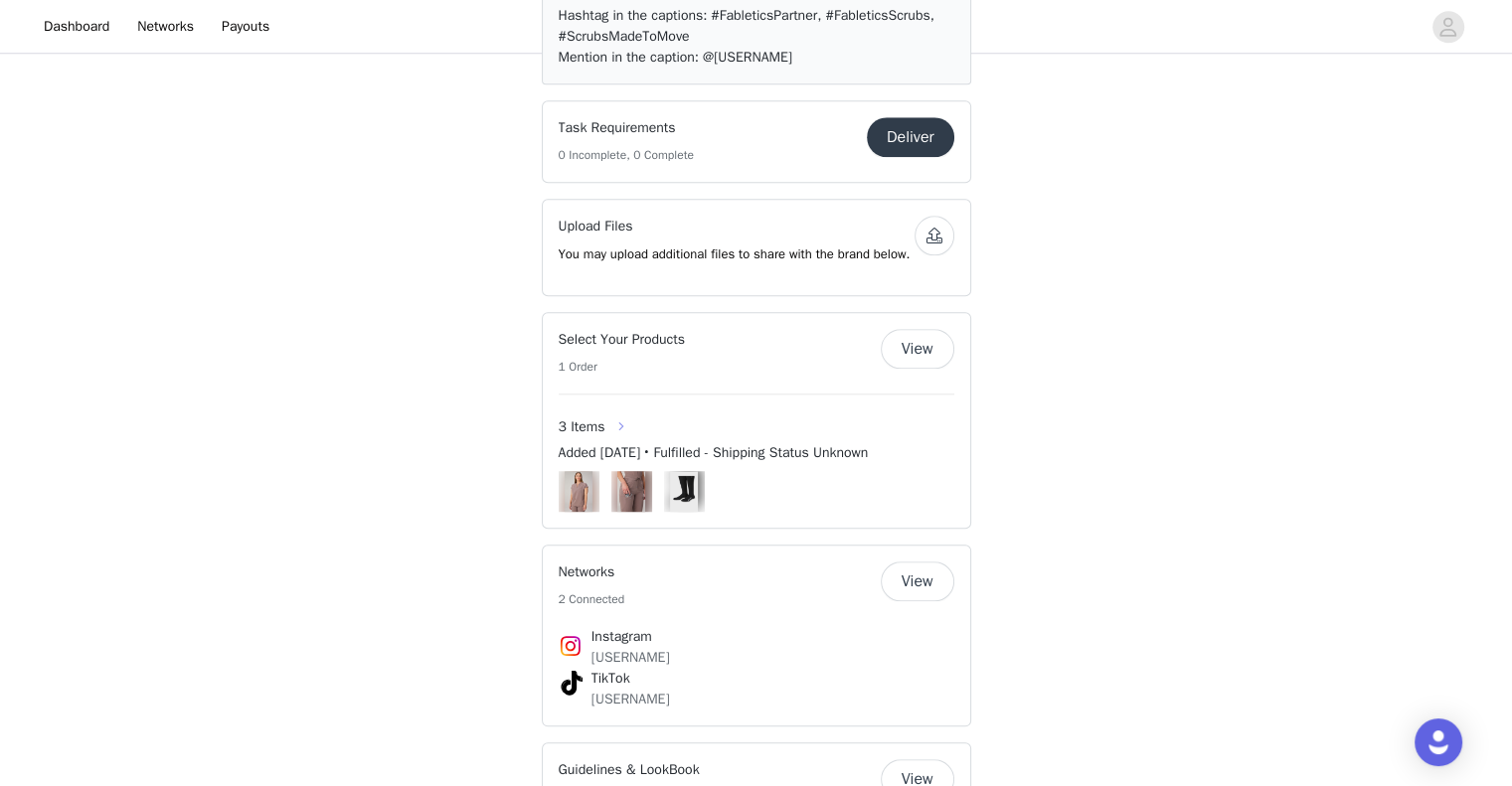click at bounding box center [621, 426] 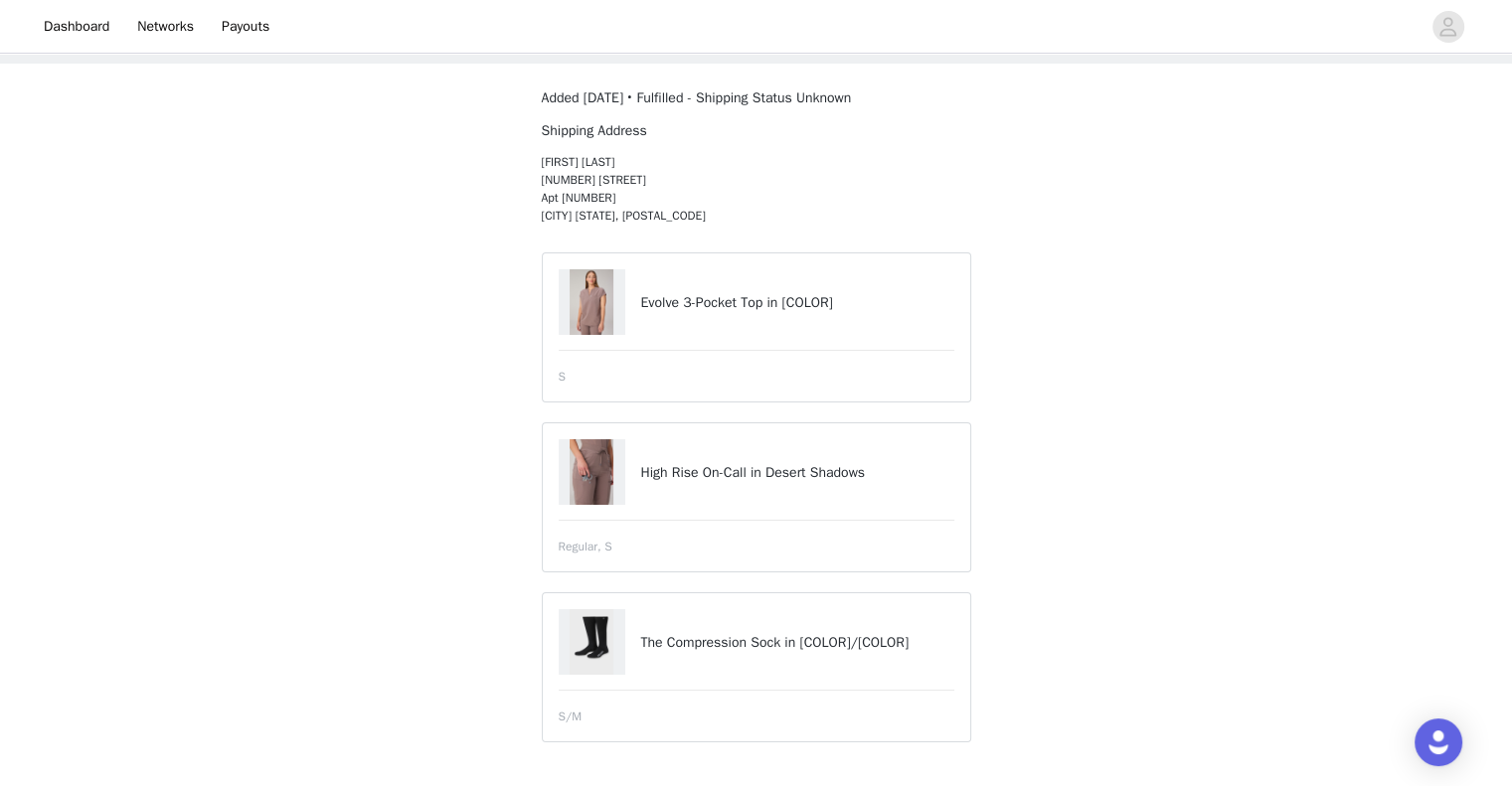 scroll, scrollTop: 0, scrollLeft: 0, axis: both 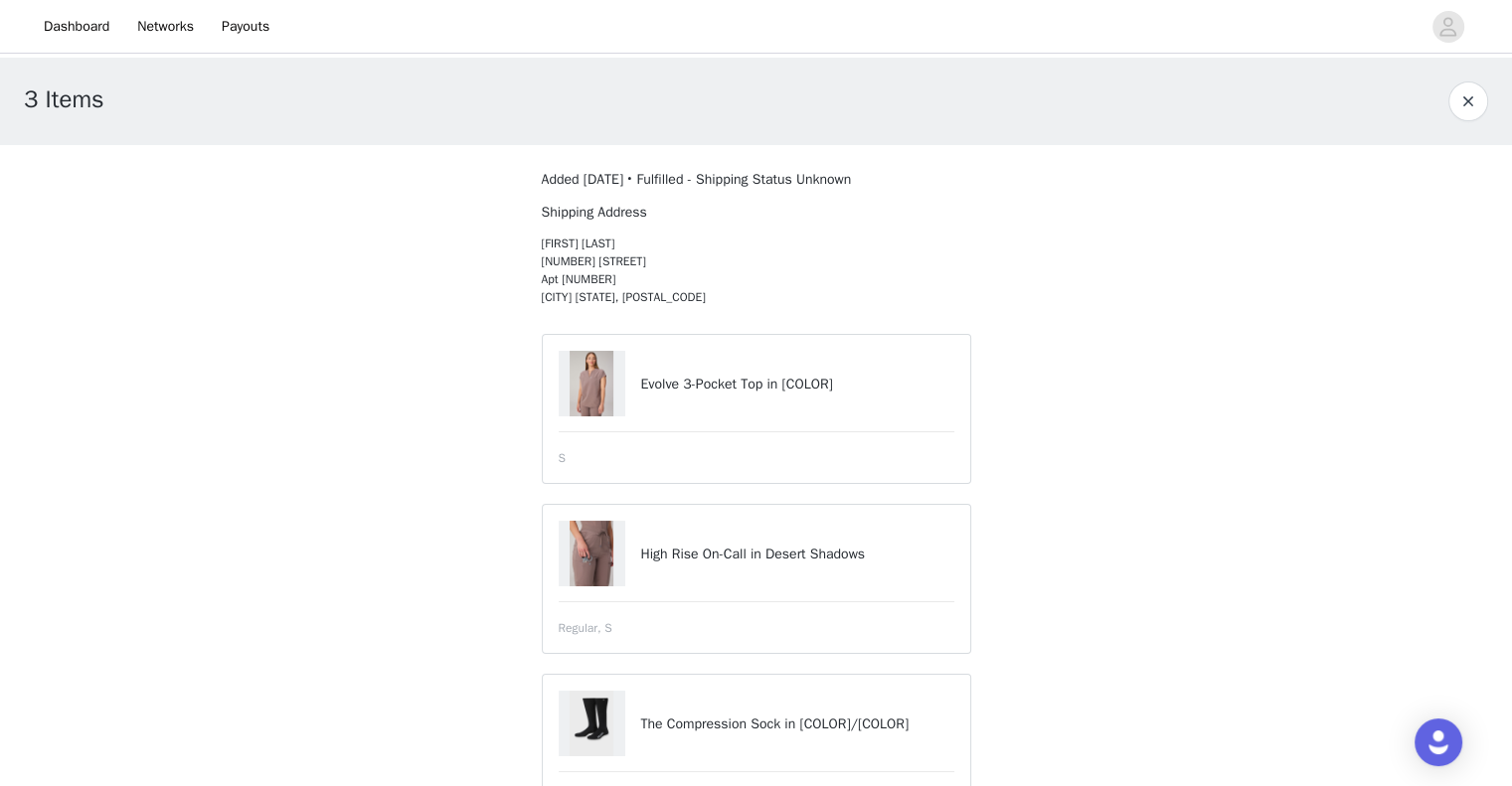 click at bounding box center (1468, 101) 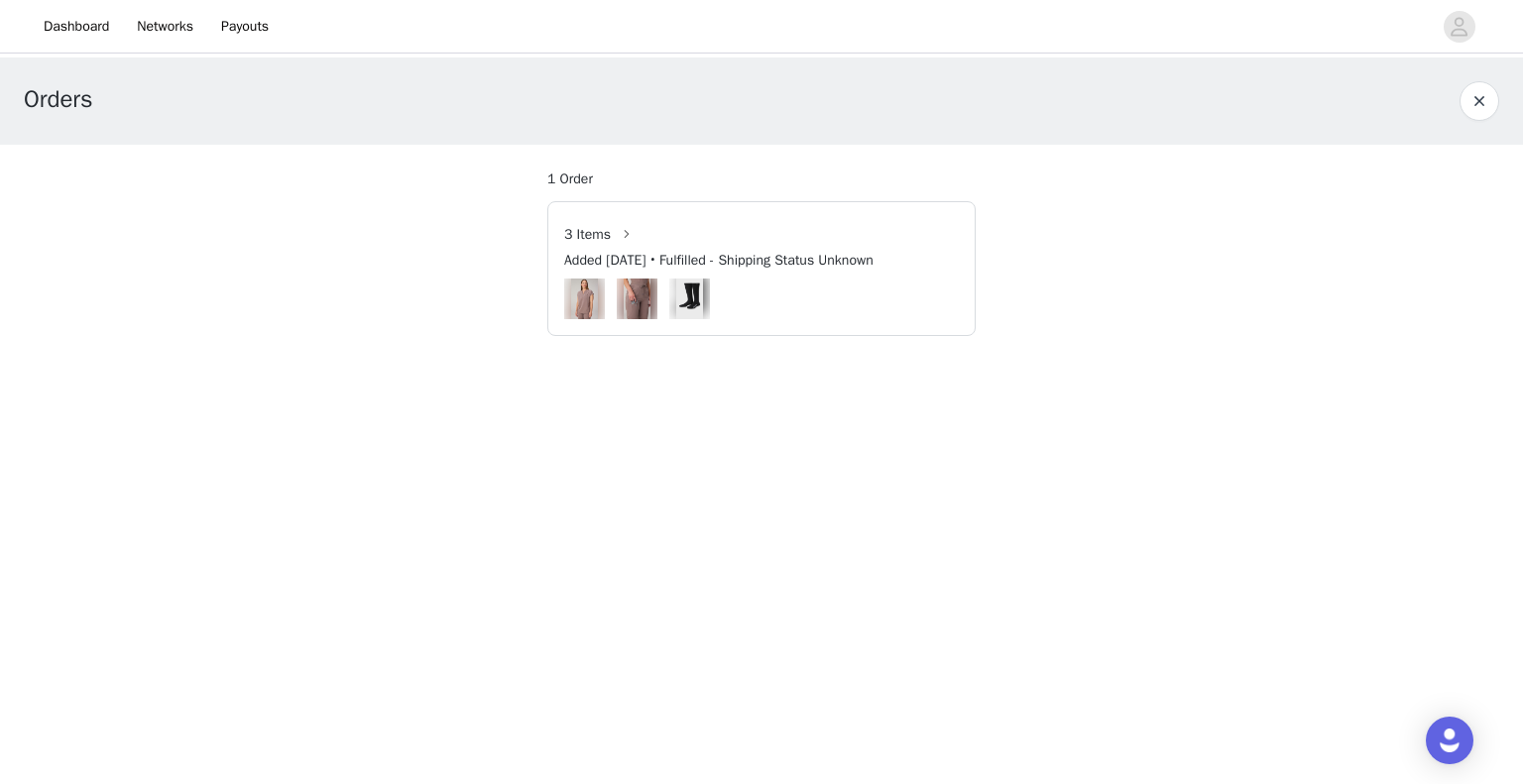 click at bounding box center (1479, 101) 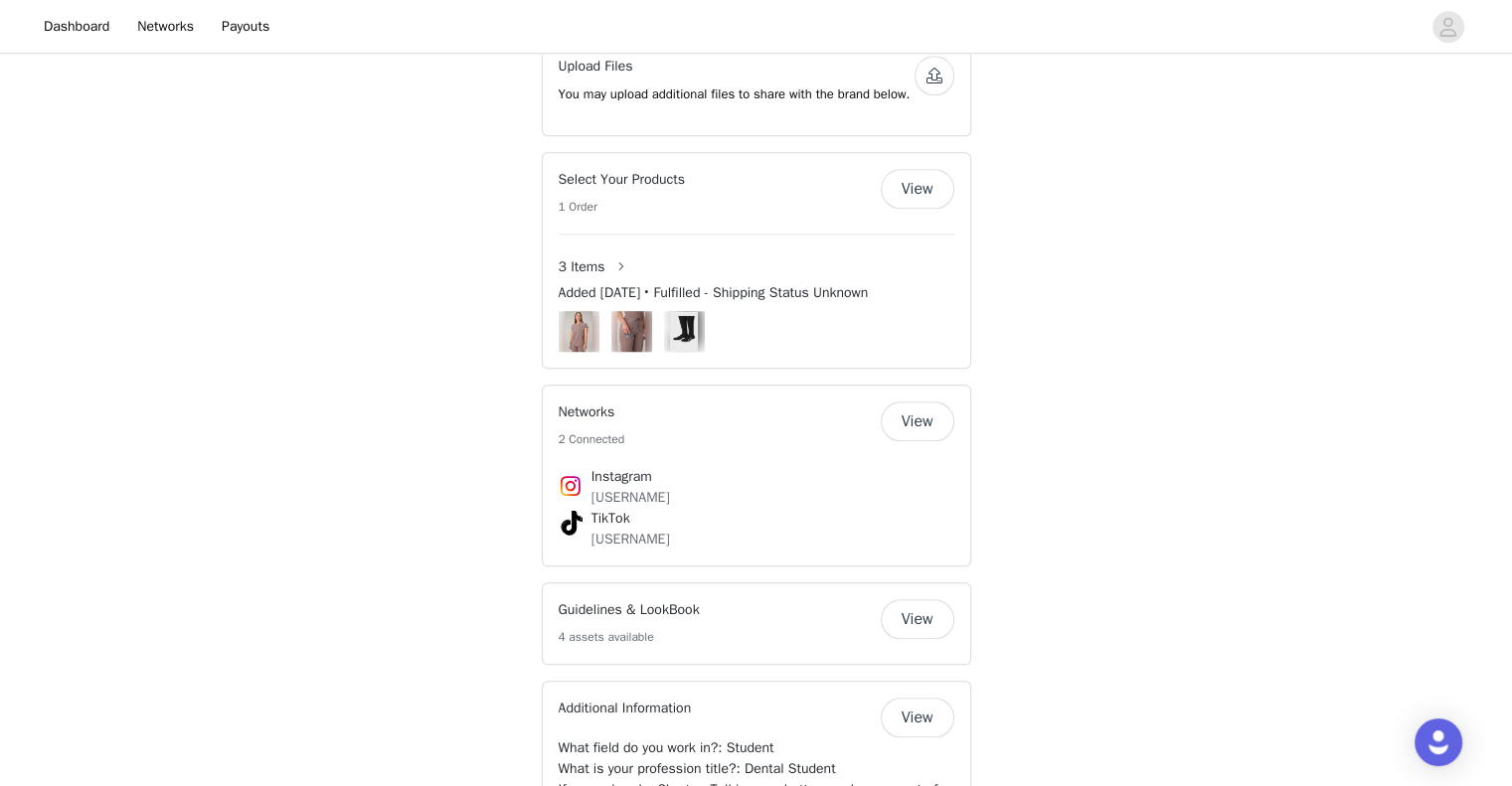 scroll, scrollTop: 1729, scrollLeft: 0, axis: vertical 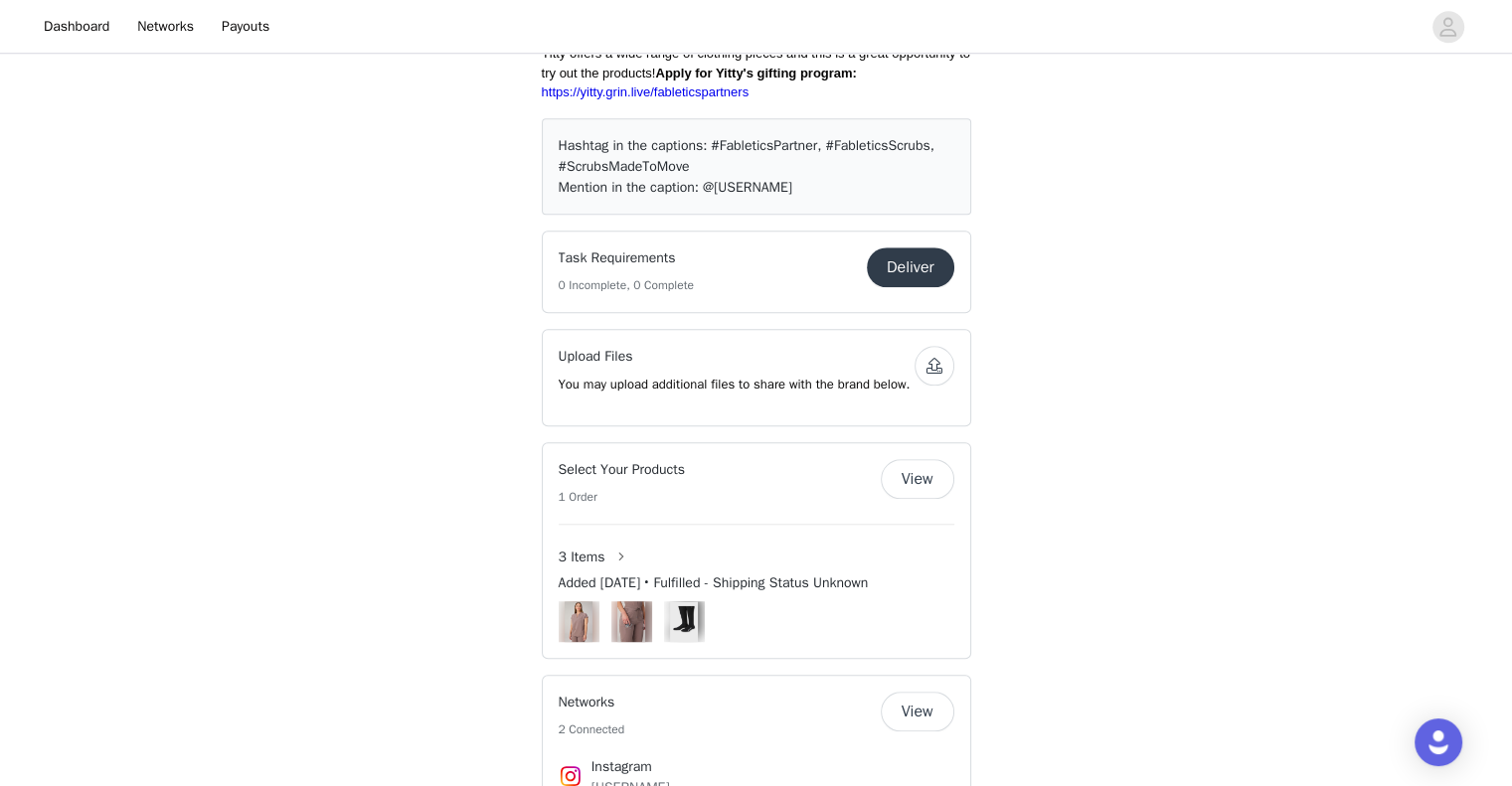 click on "View" at bounding box center (918, 479) 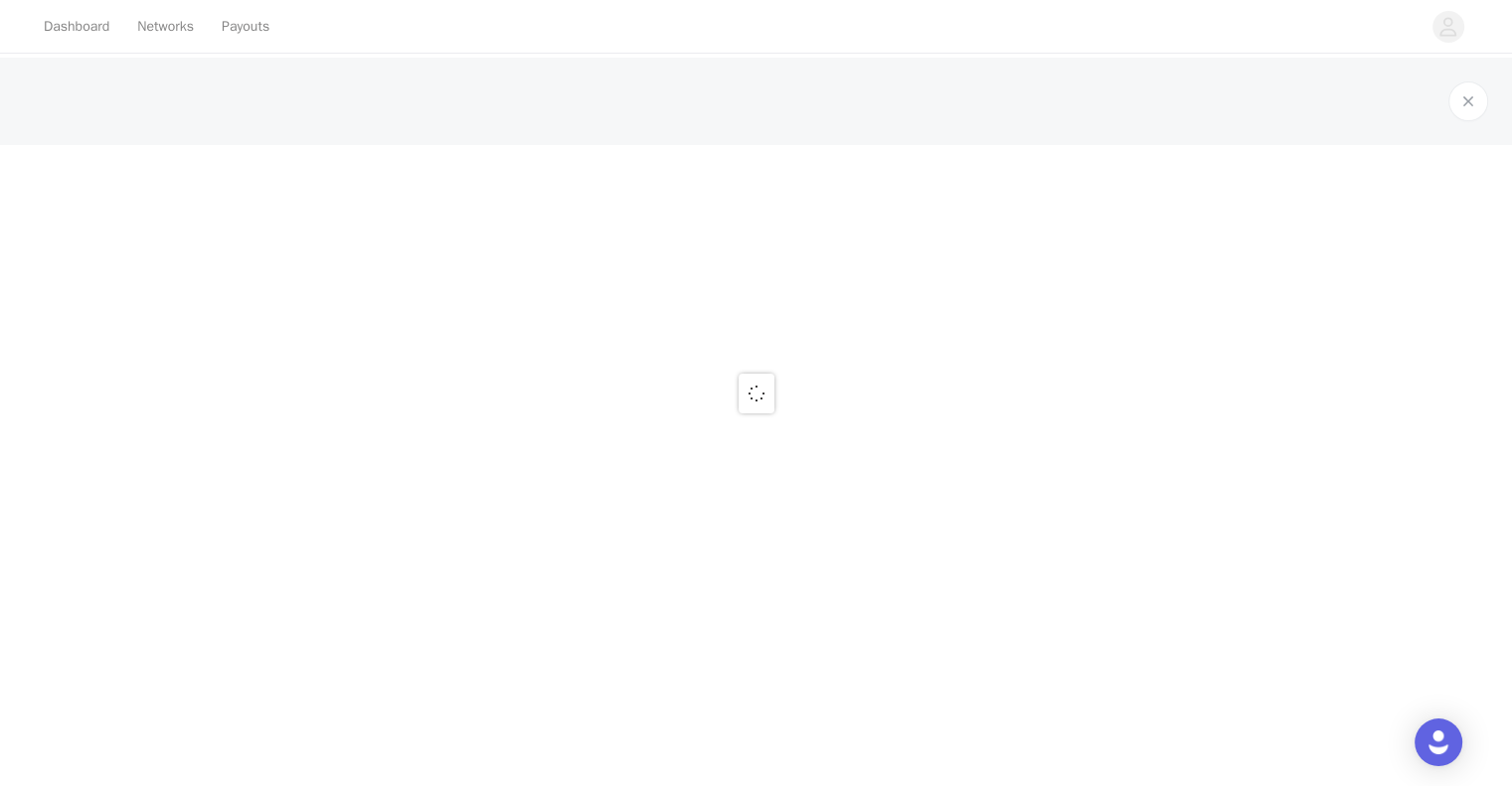 scroll, scrollTop: 0, scrollLeft: 0, axis: both 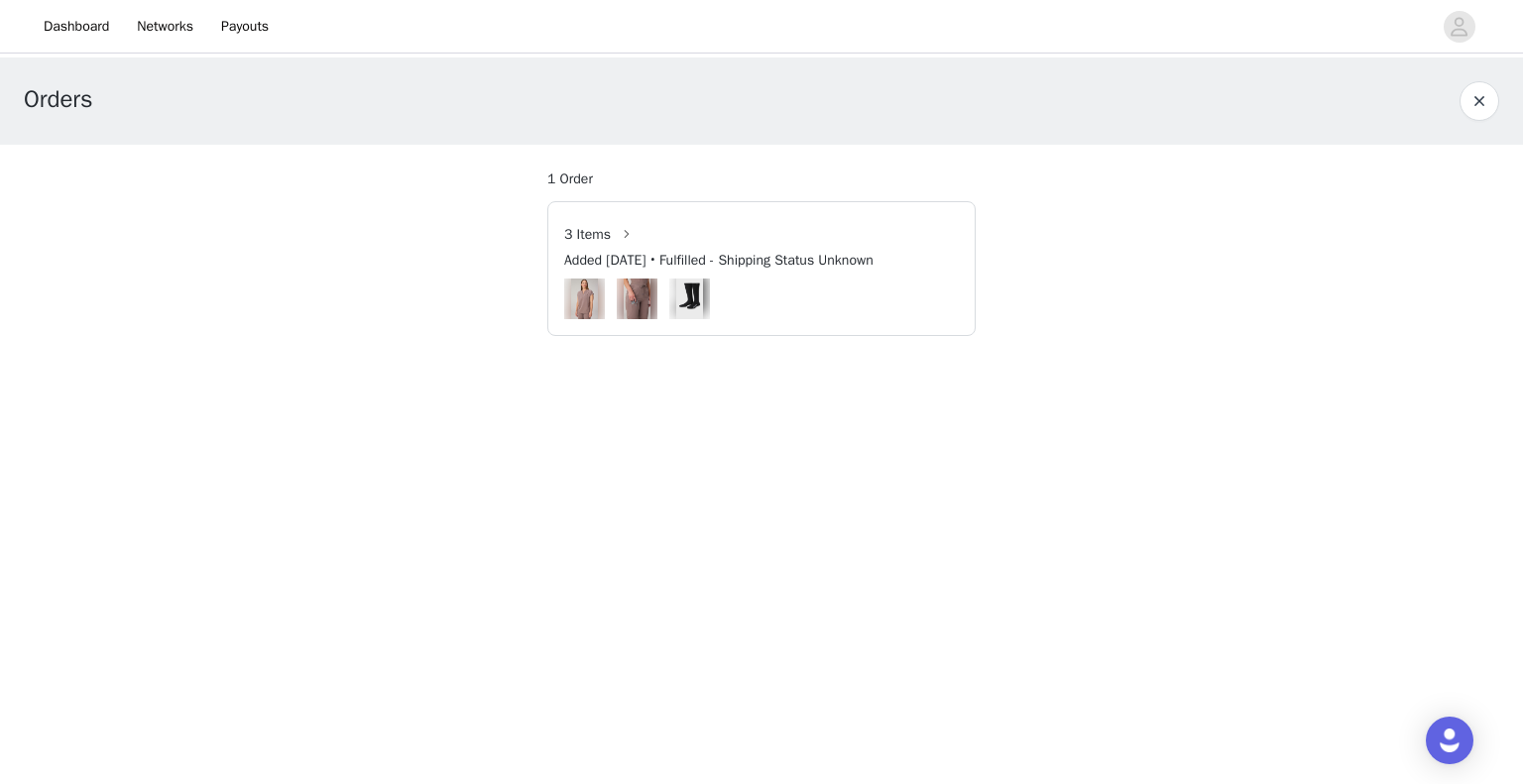 click on "3 Items" at bounding box center (762, 234) 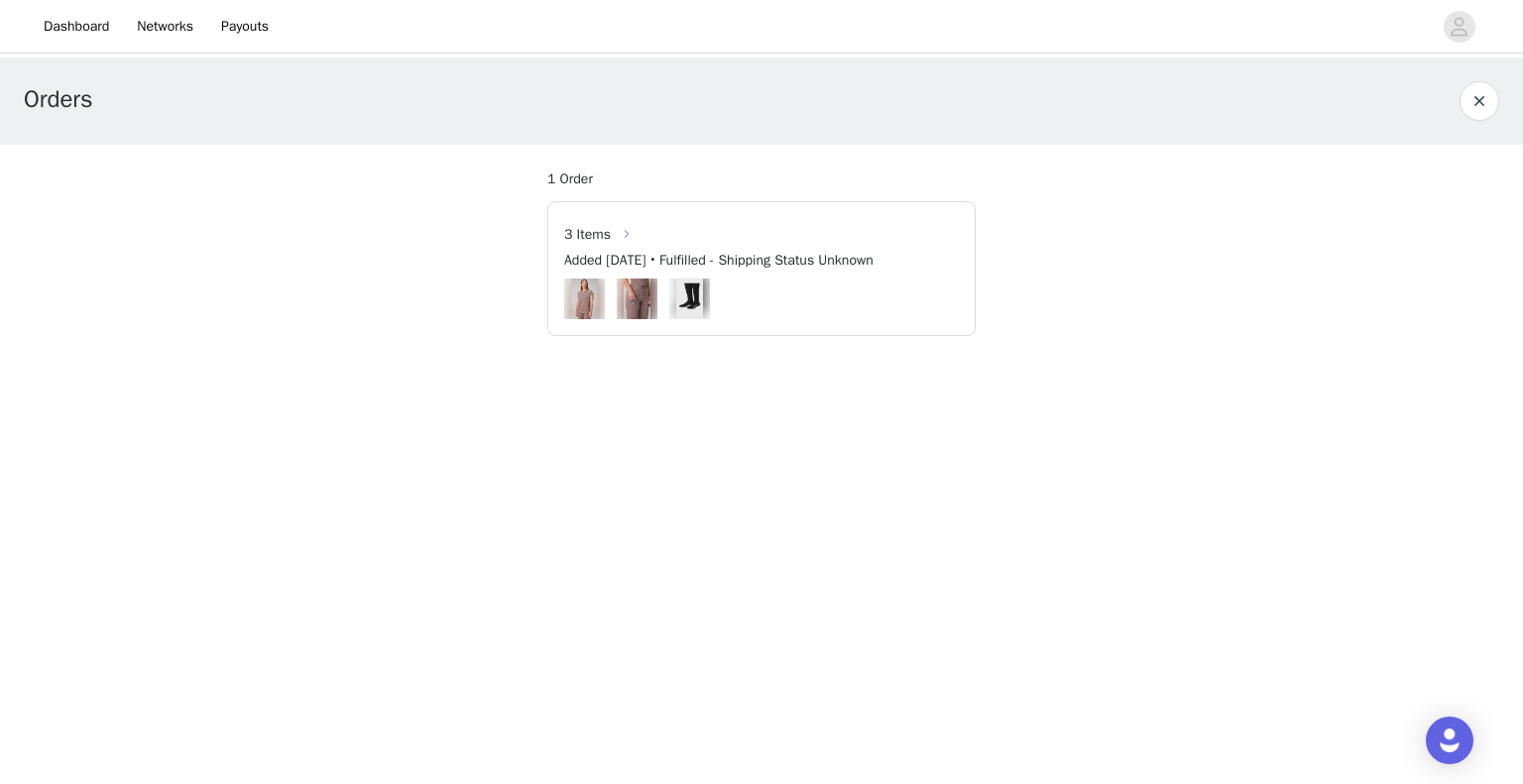 click at bounding box center [627, 234] 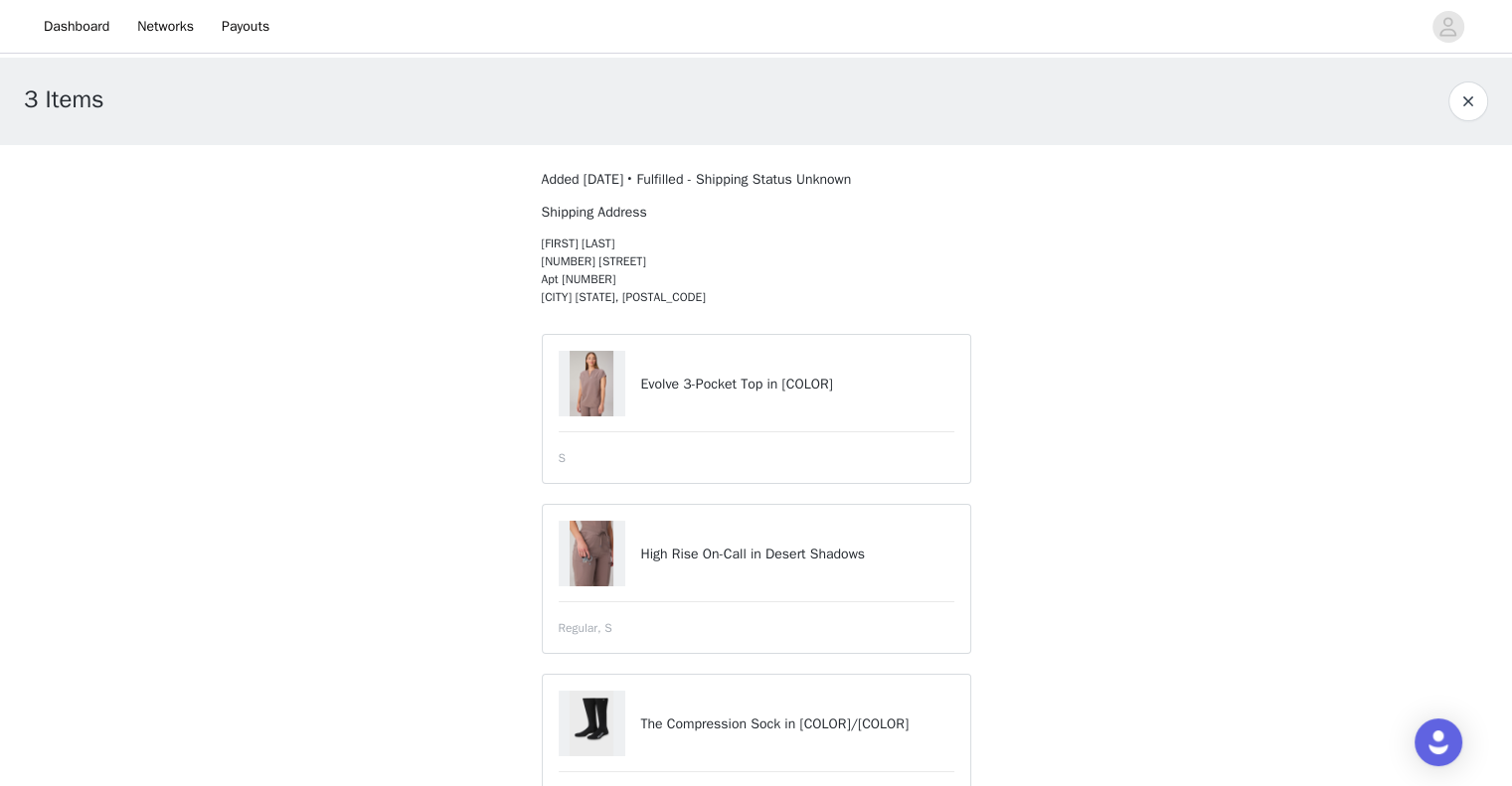 click at bounding box center [1468, 101] 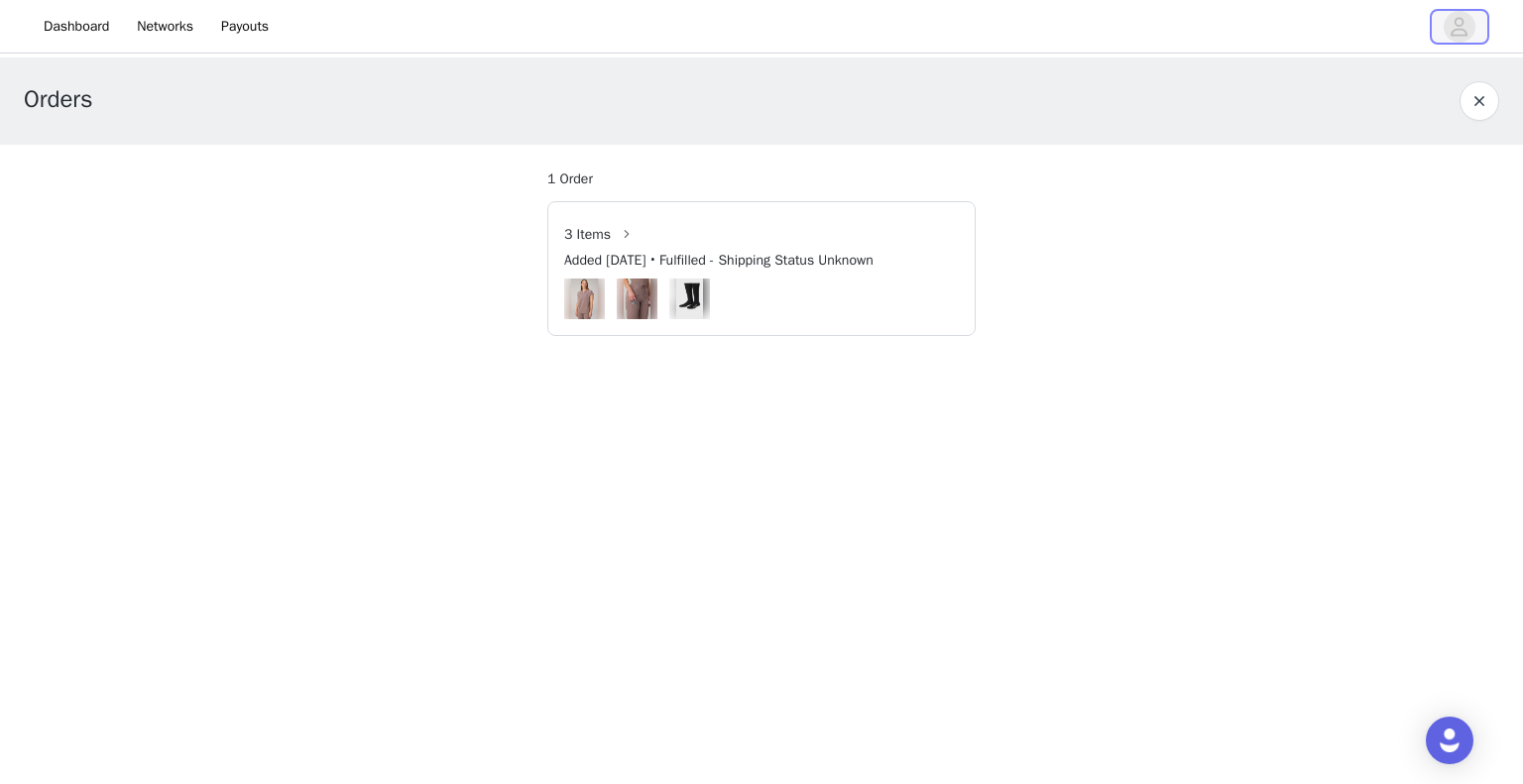 click 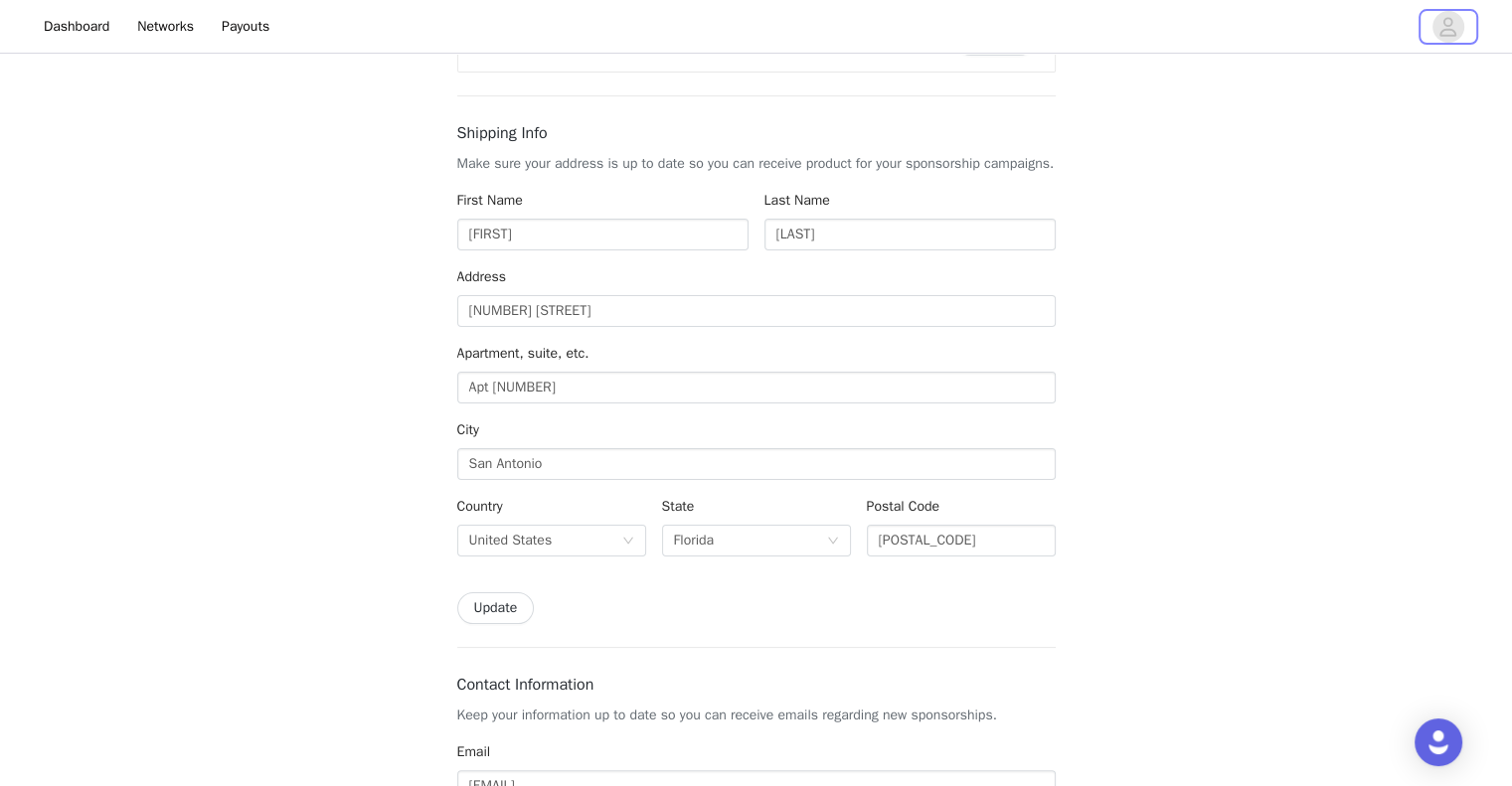 scroll, scrollTop: 265, scrollLeft: 0, axis: vertical 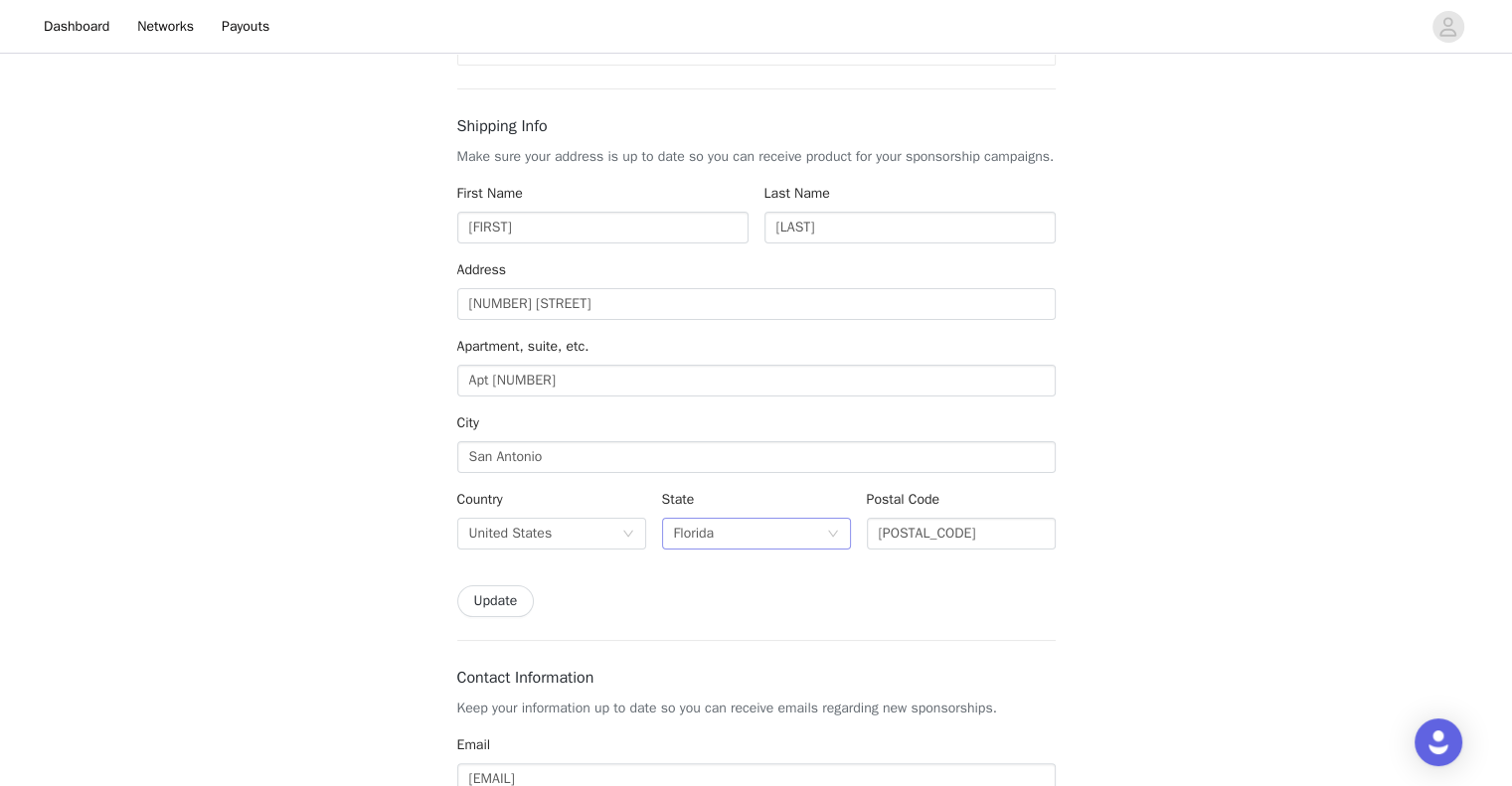 click on "Florida" at bounding box center (750, 534) 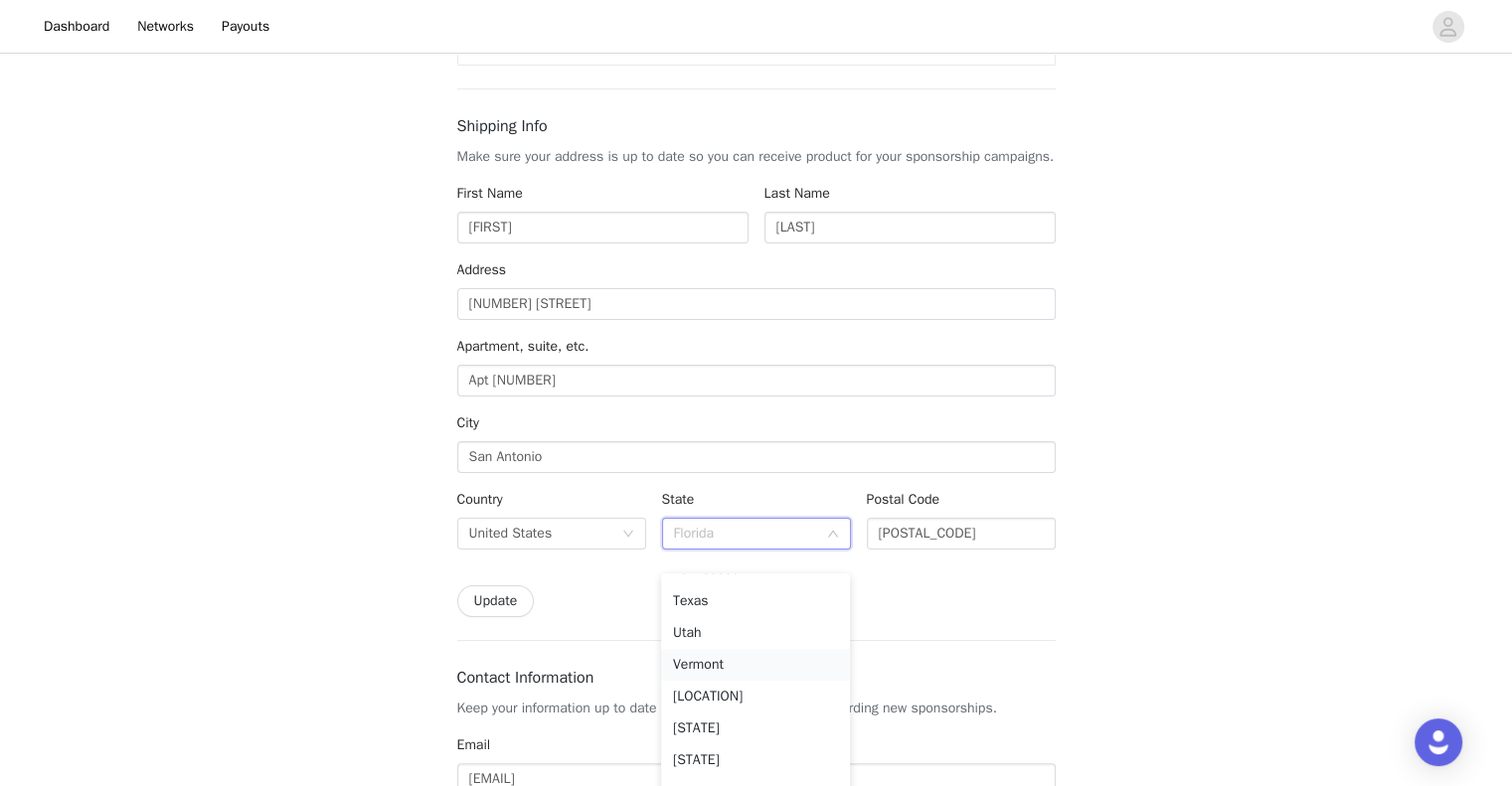 scroll, scrollTop: 1552, scrollLeft: 0, axis: vertical 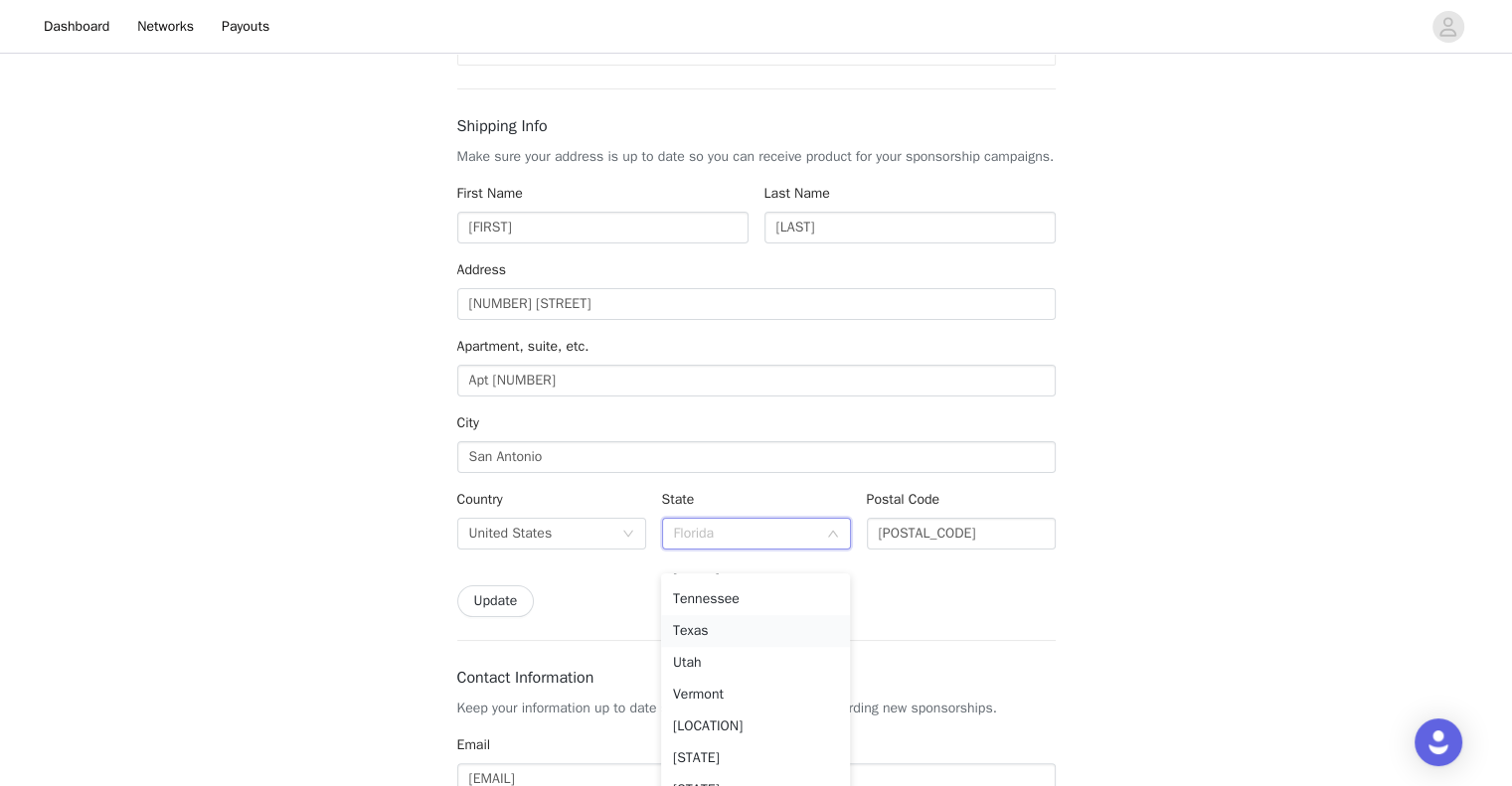 click on "Texas" at bounding box center (756, 631) 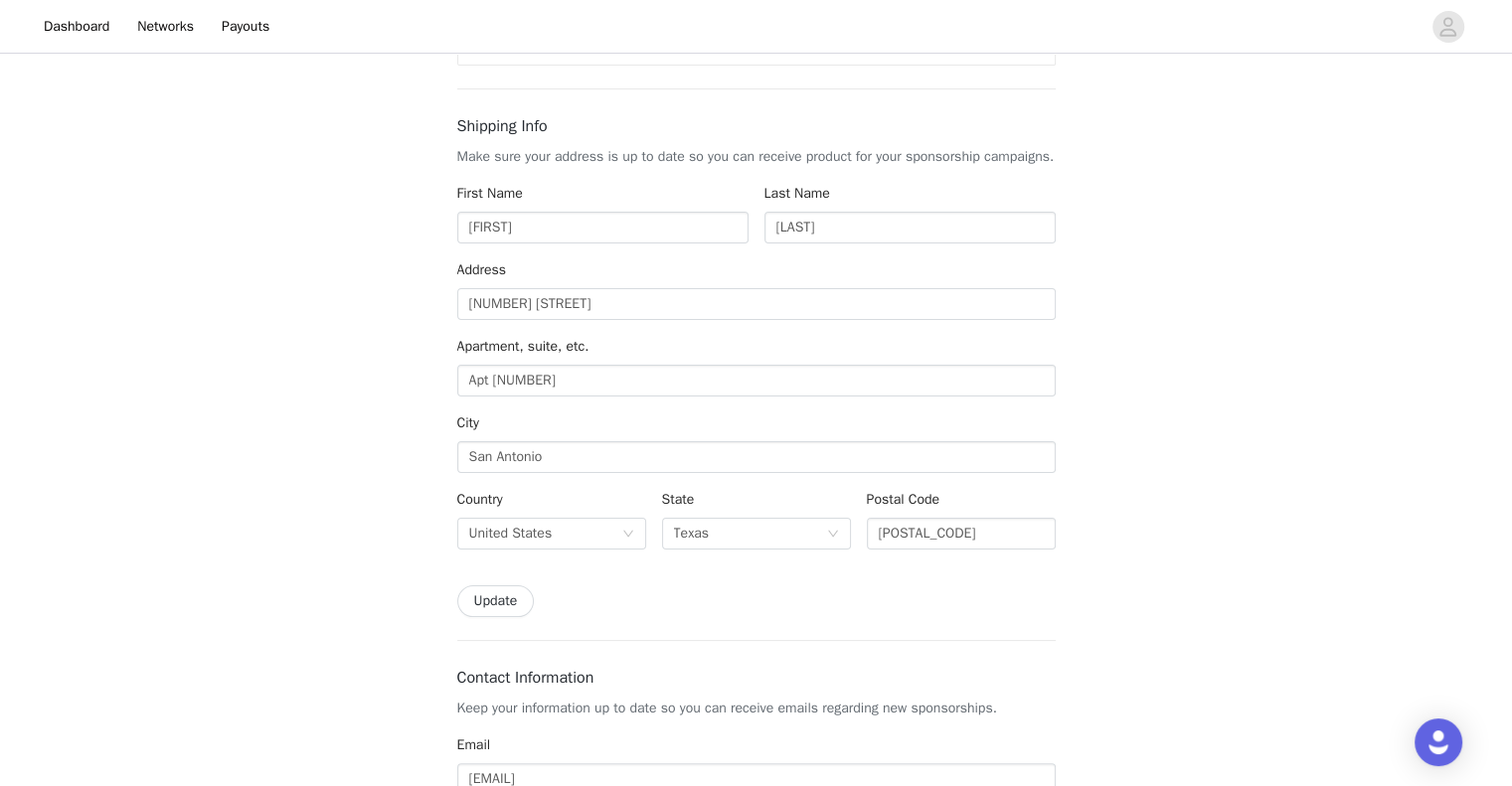 click on "Update" at bounding box center [756, 601] 